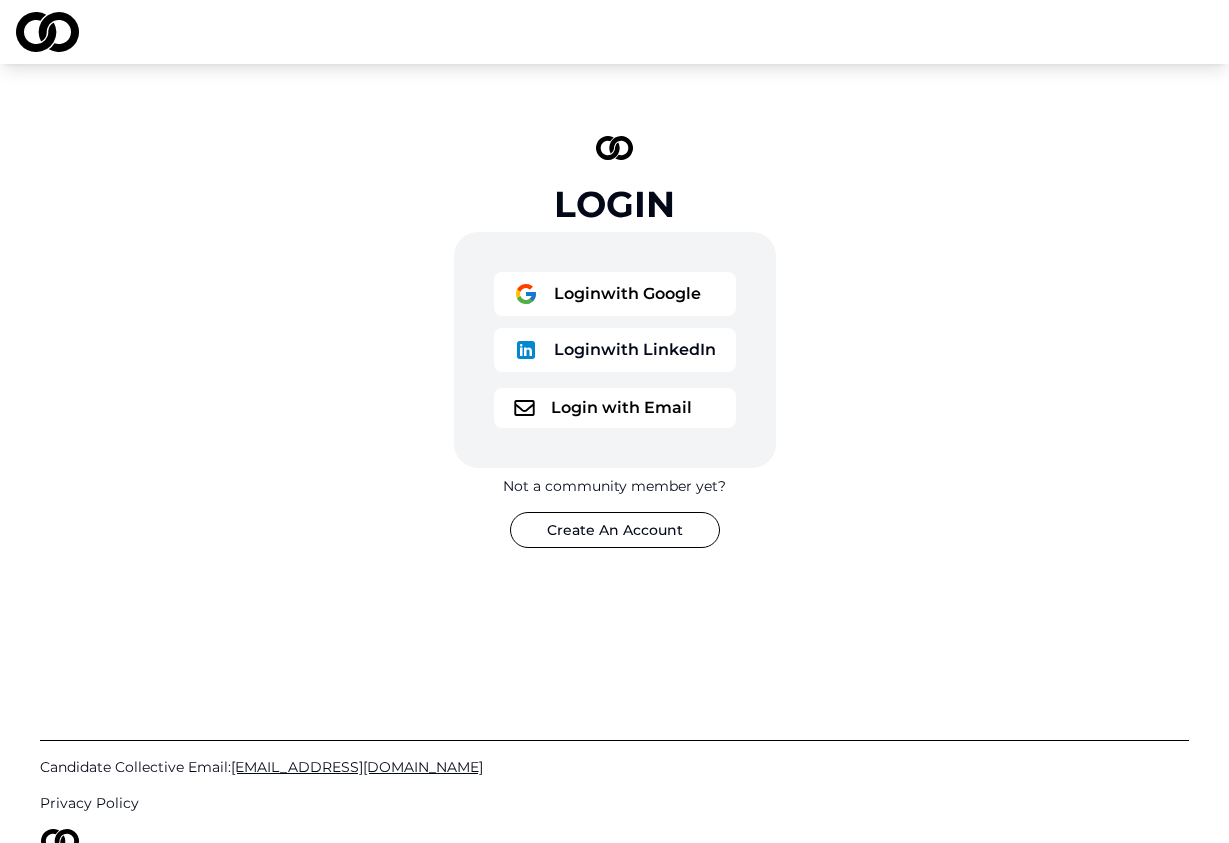 scroll, scrollTop: 0, scrollLeft: 0, axis: both 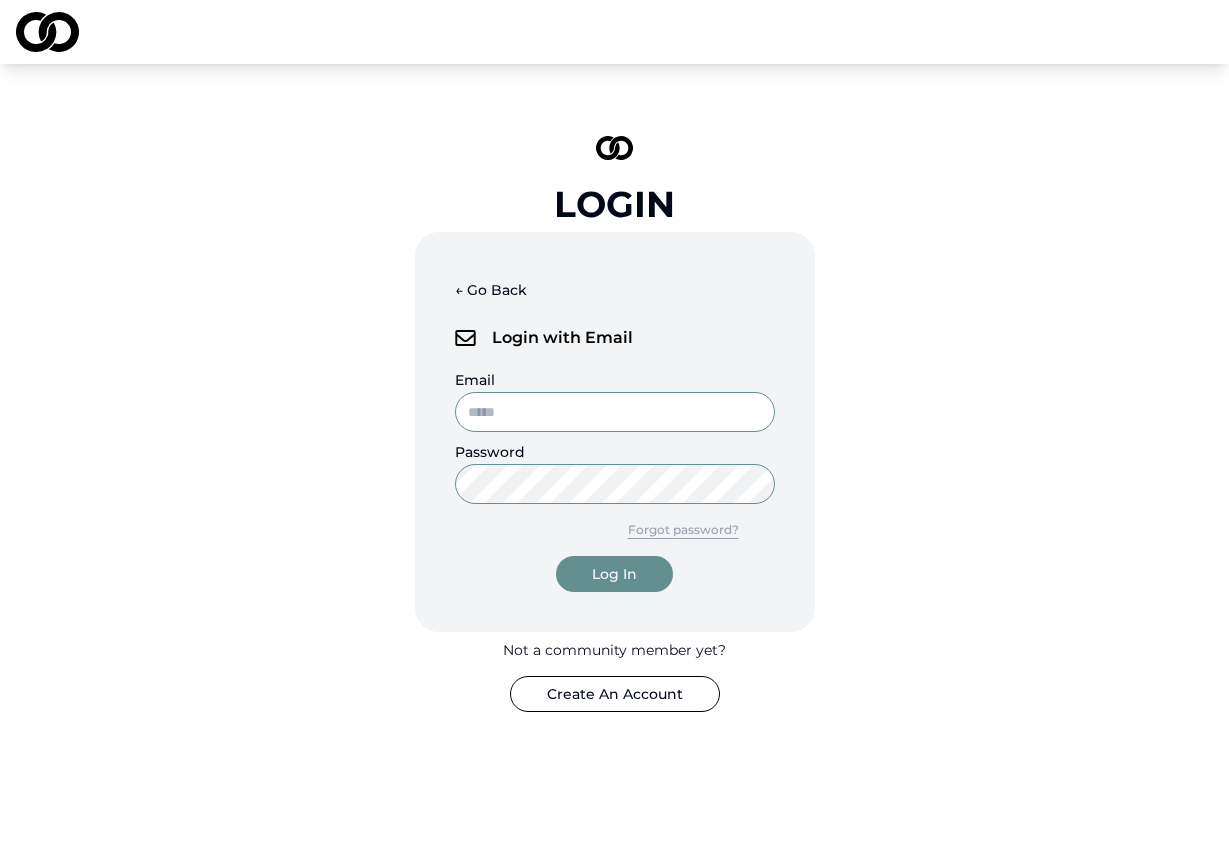 type on "**********" 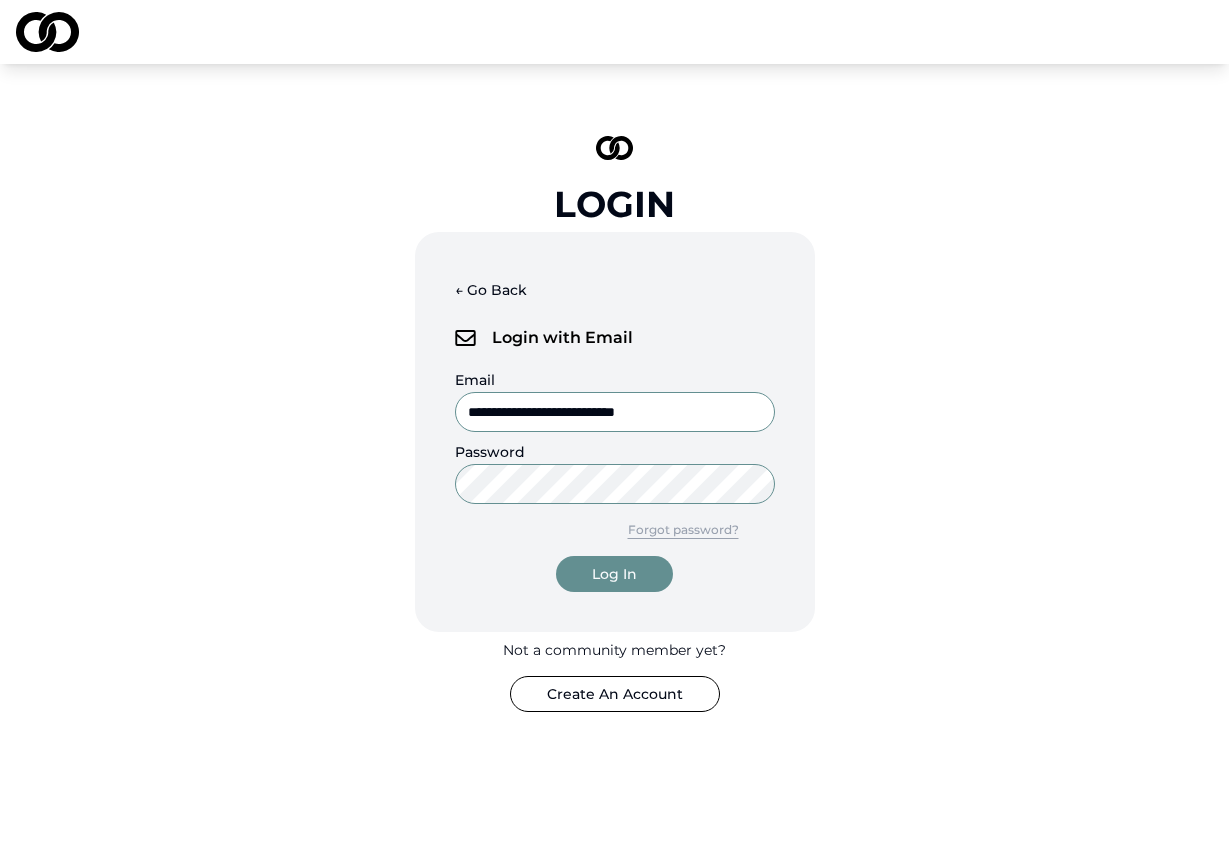 click on "**********" at bounding box center [615, 480] 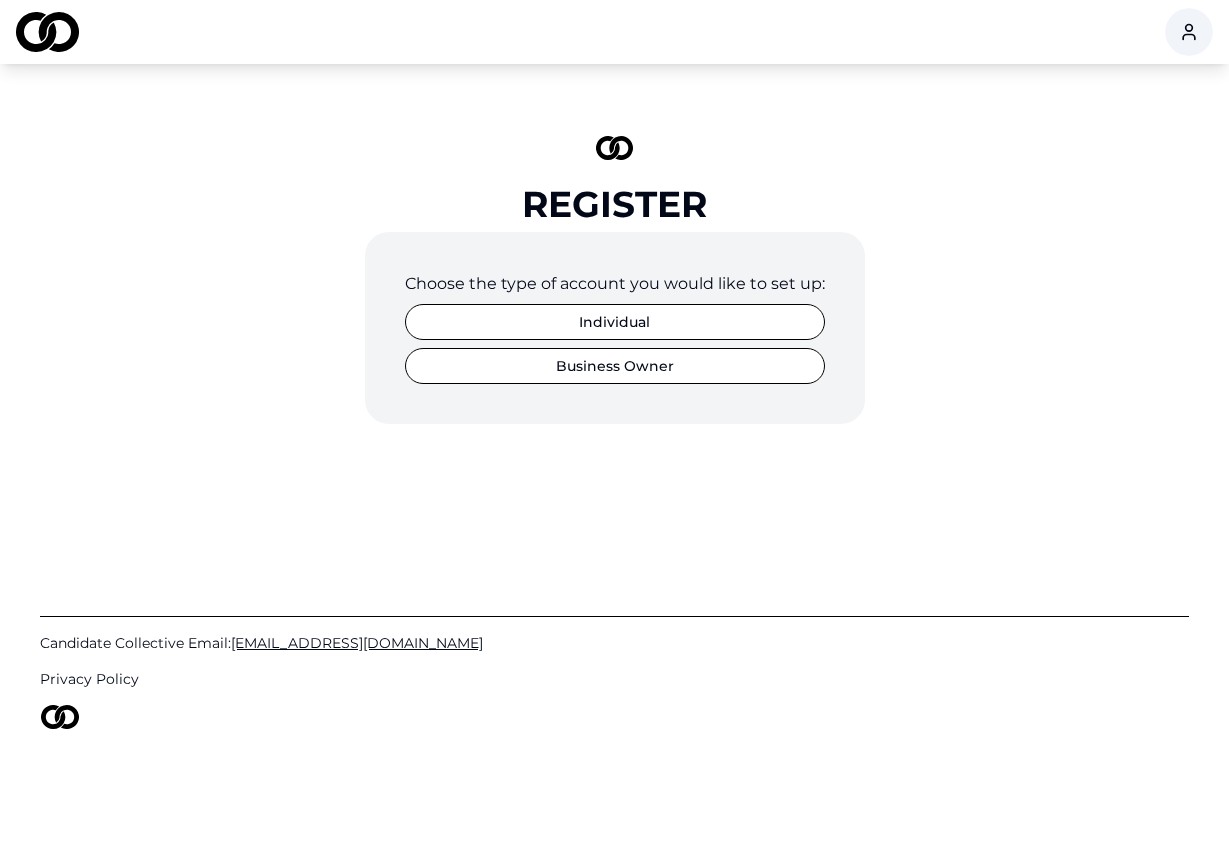 click on "Business Owner" at bounding box center [615, 366] 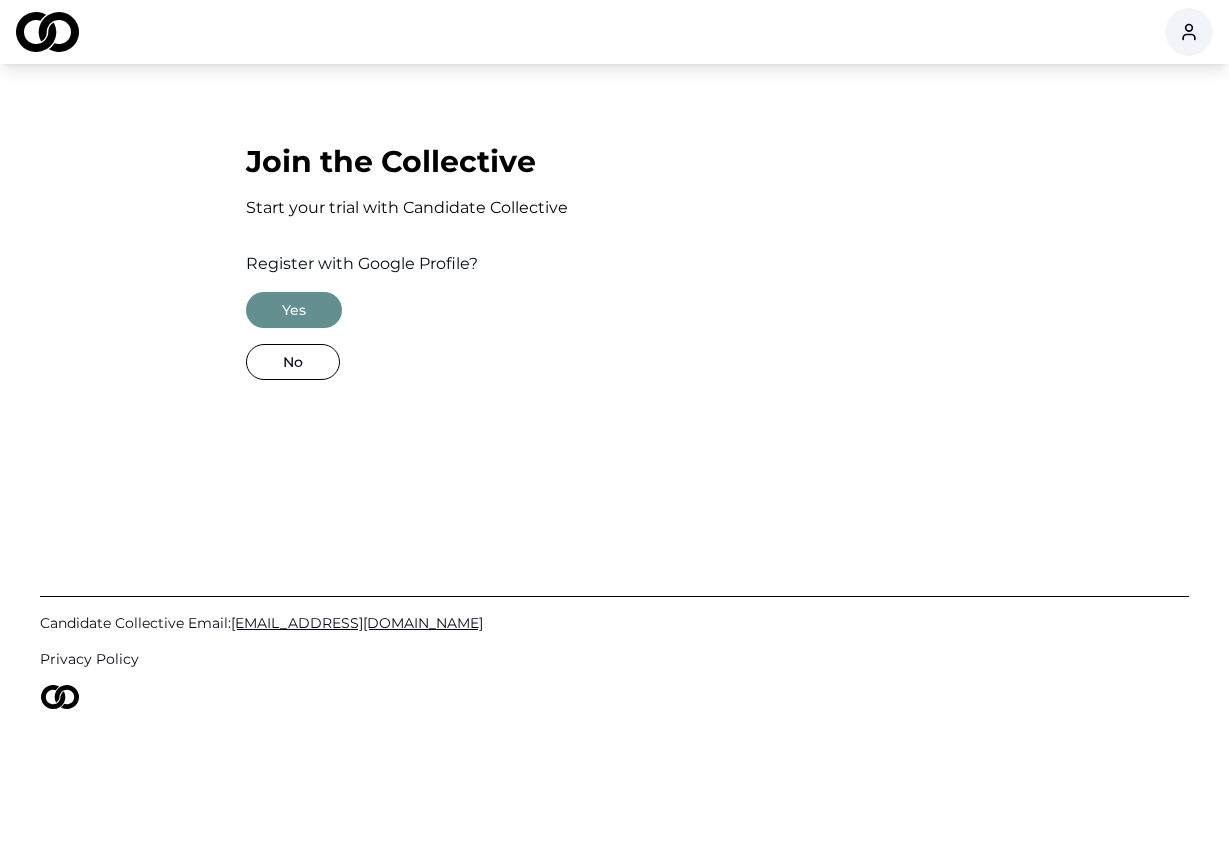 click on "No" at bounding box center (293, 362) 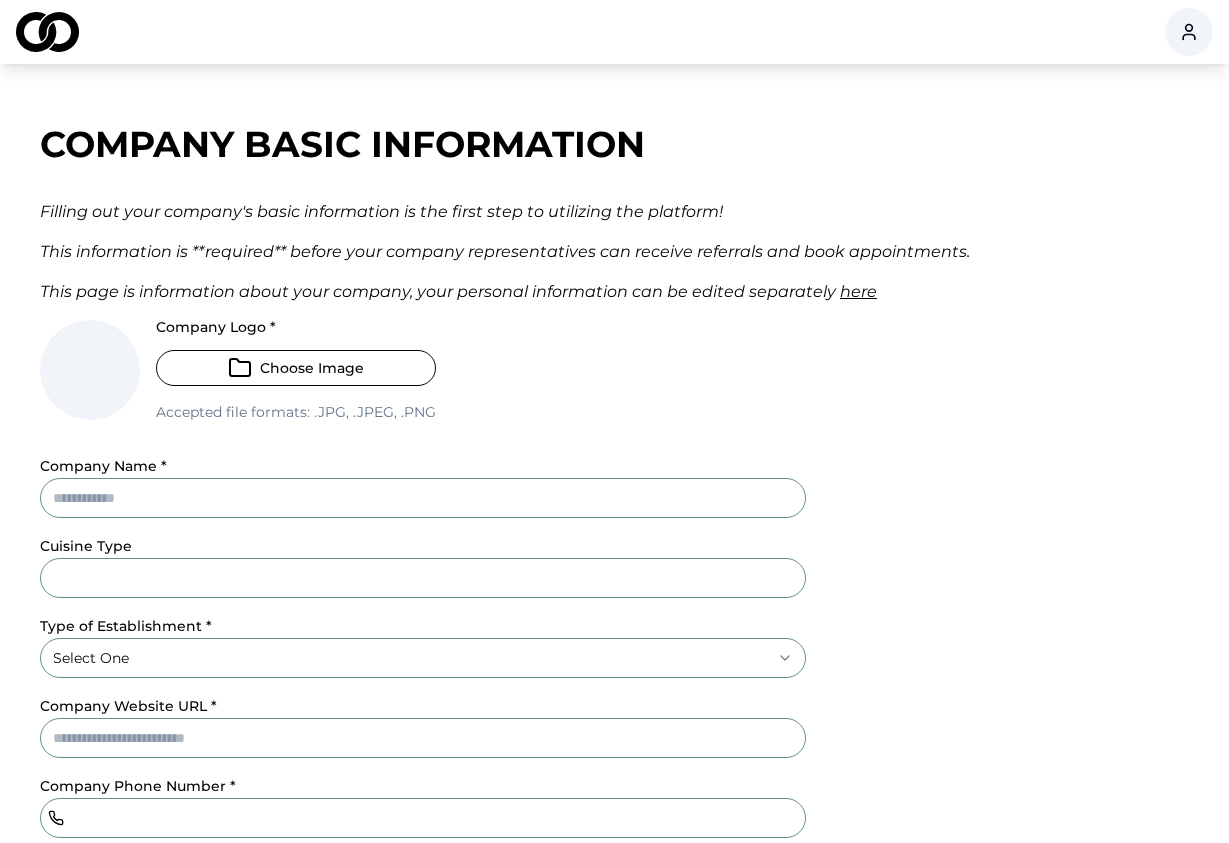click on "Company Name *" at bounding box center [423, 498] 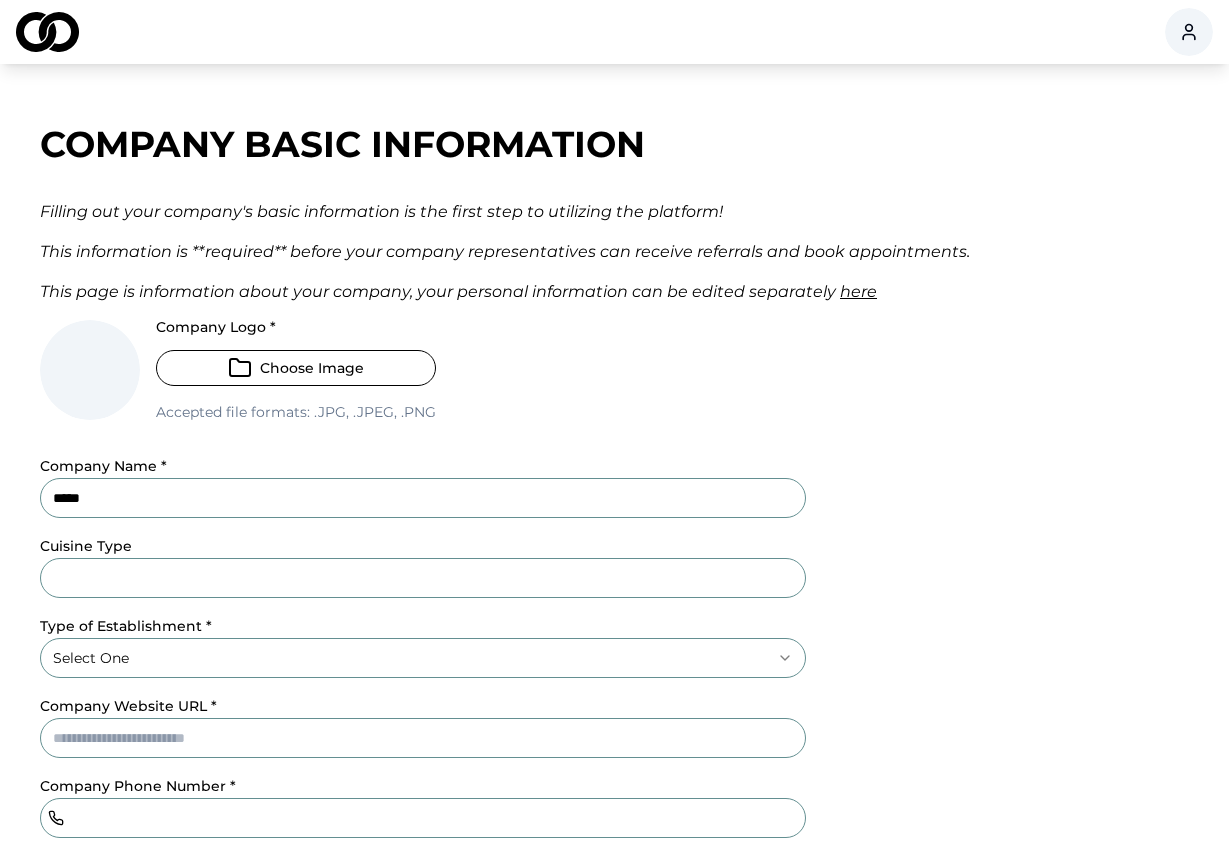 type on "*****" 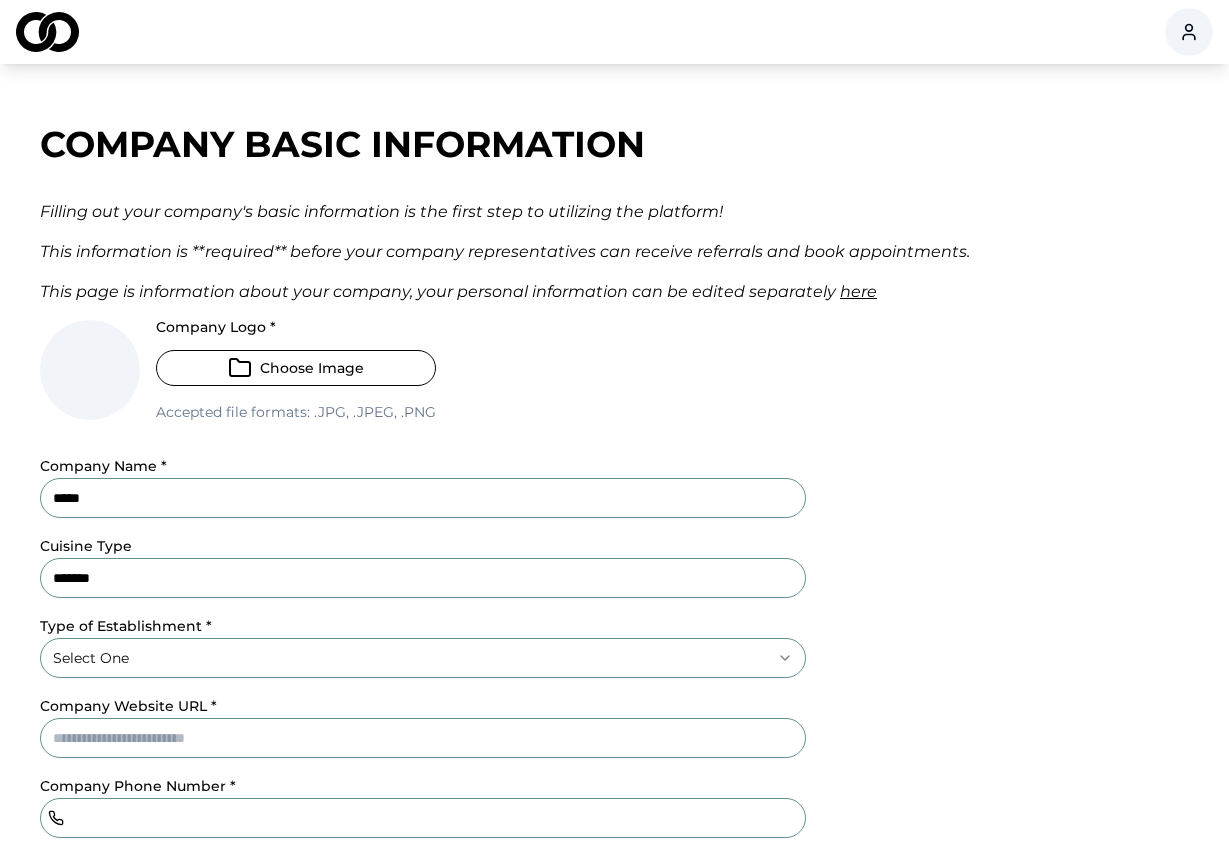 type on "*******" 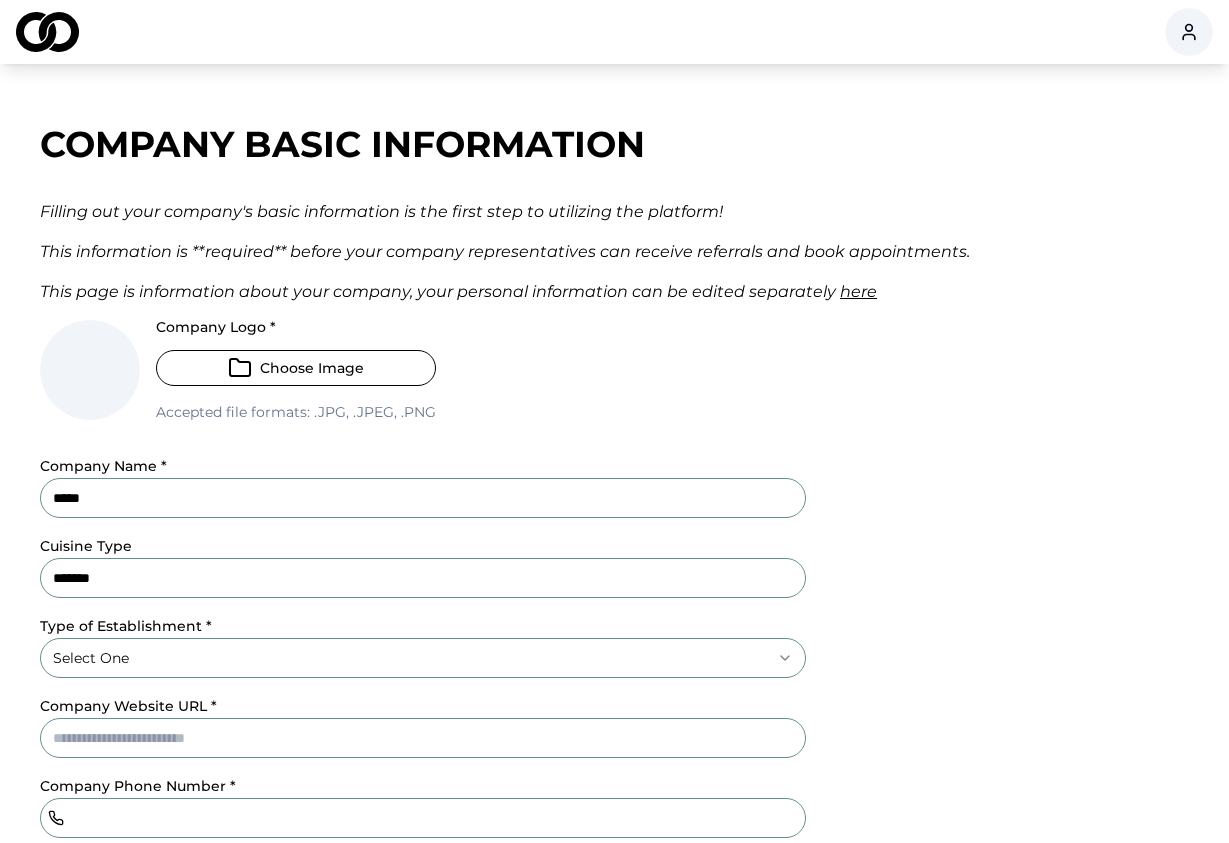 type 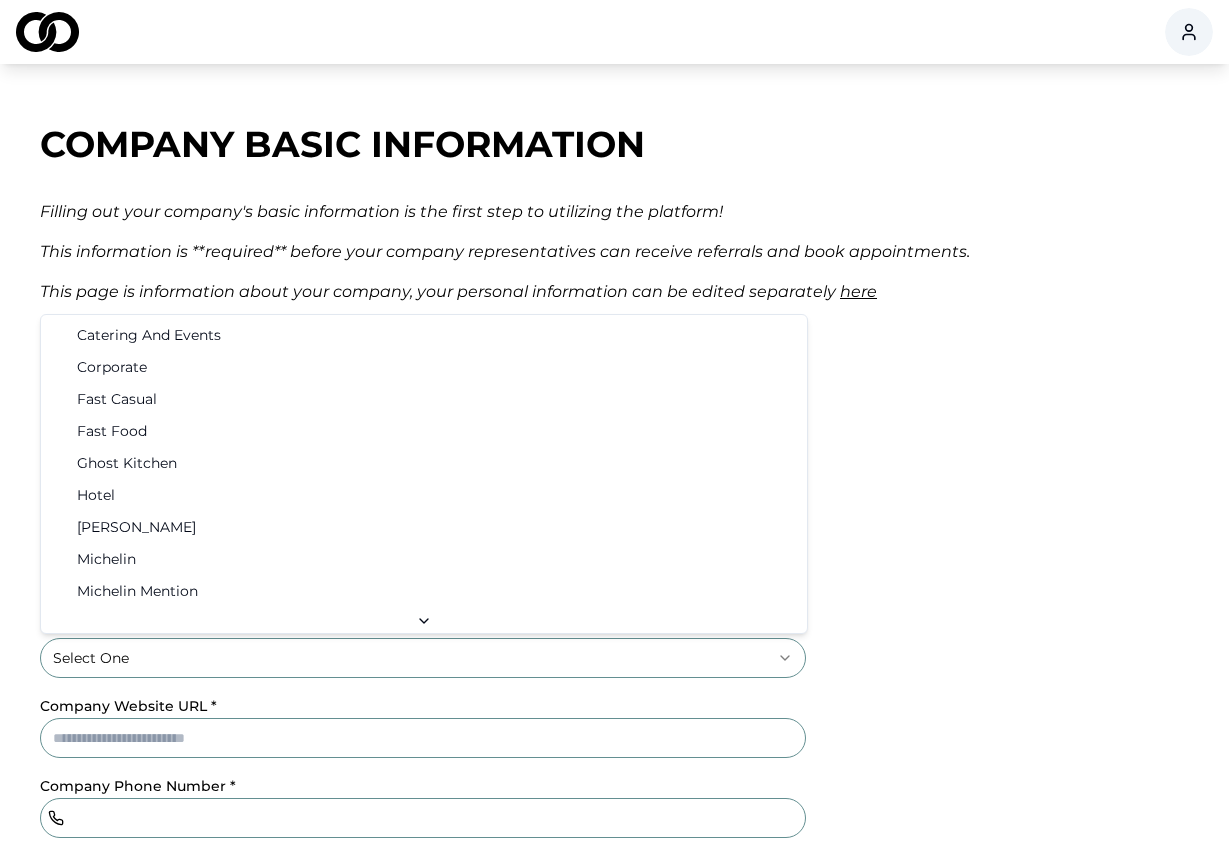 click on "**********" at bounding box center [614, 421] 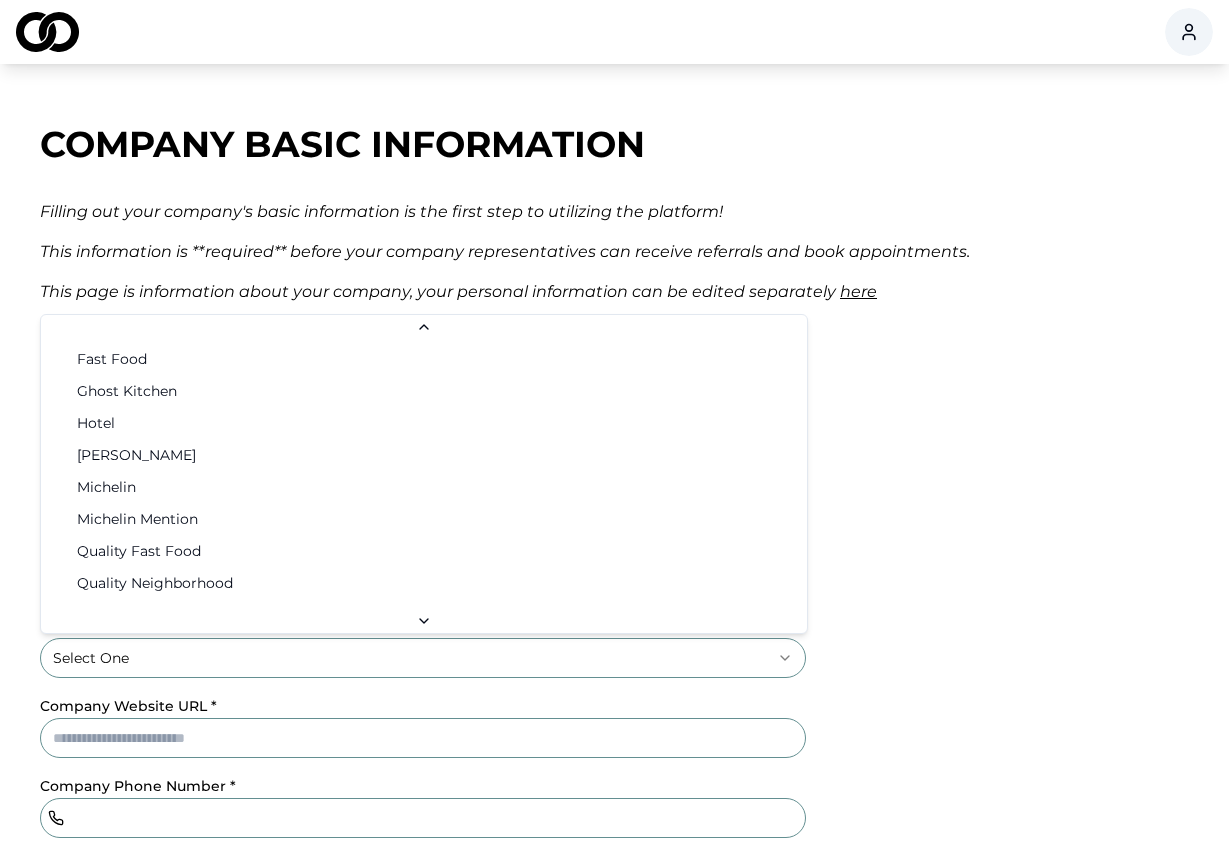 scroll, scrollTop: 98, scrollLeft: 0, axis: vertical 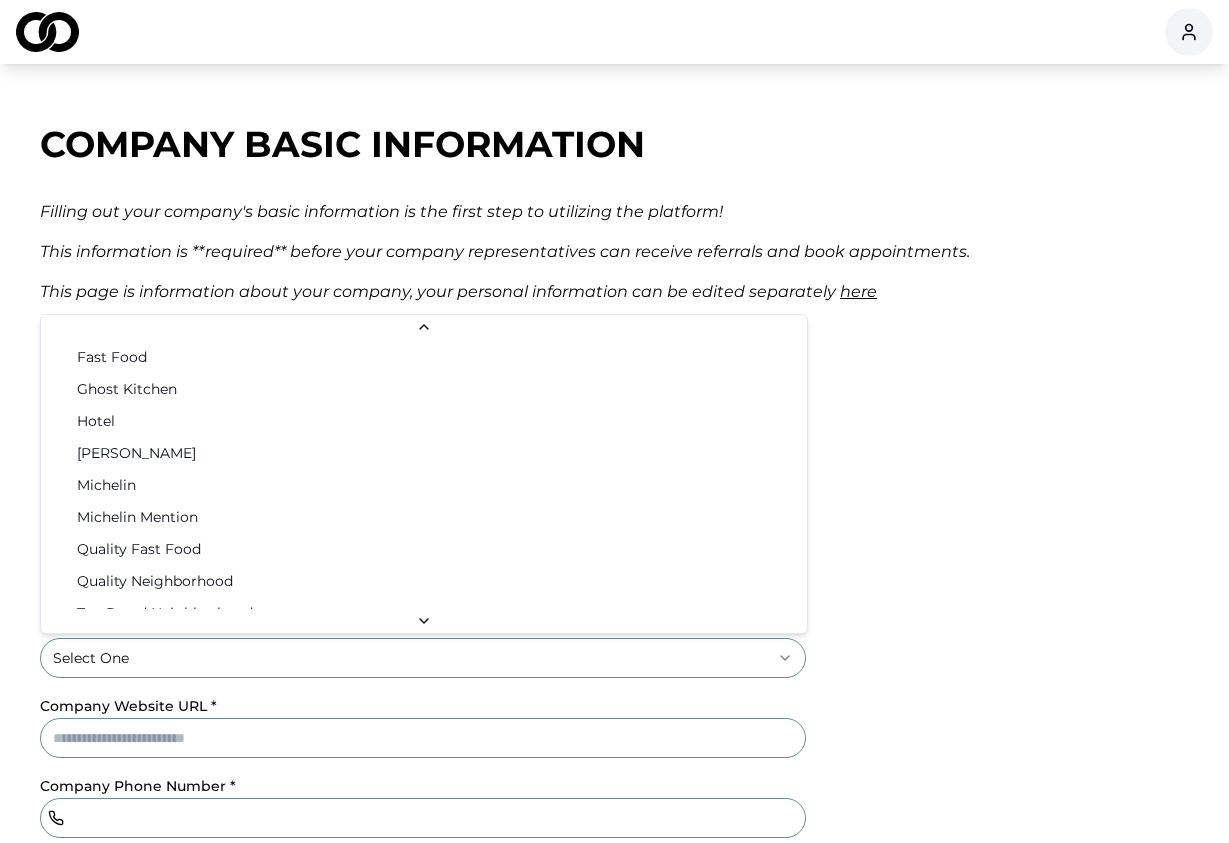 select on "**********" 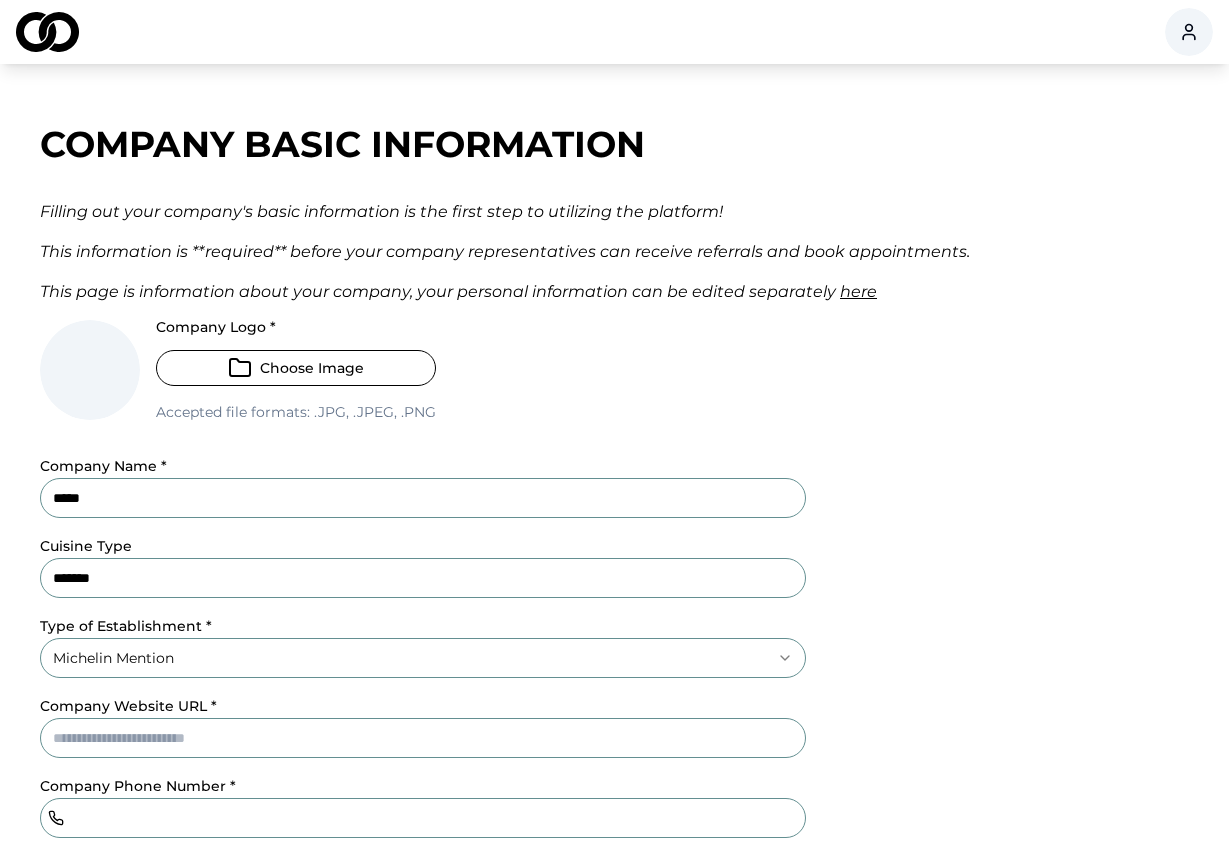 click on "Choose Image" at bounding box center (296, 368) 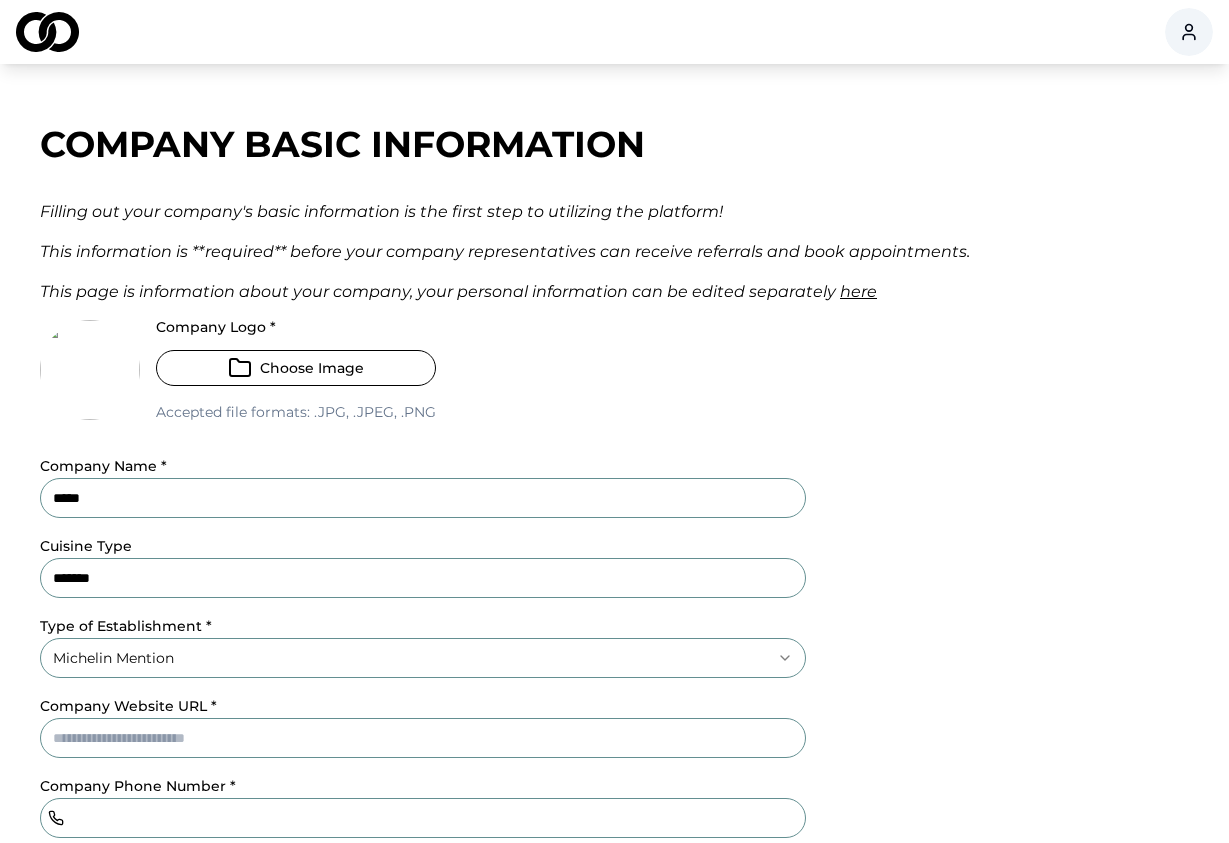 click on "Company Website URL *" at bounding box center [128, 706] 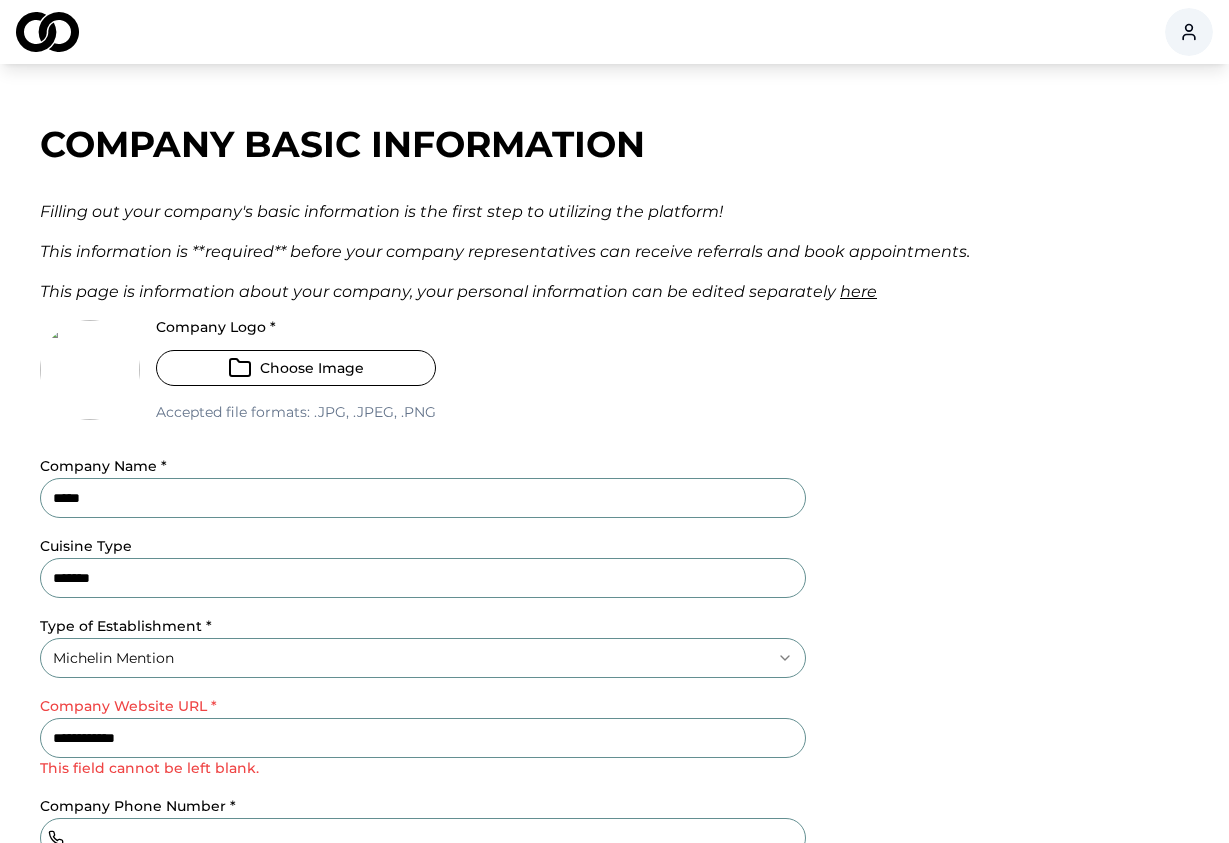 type on "**********" 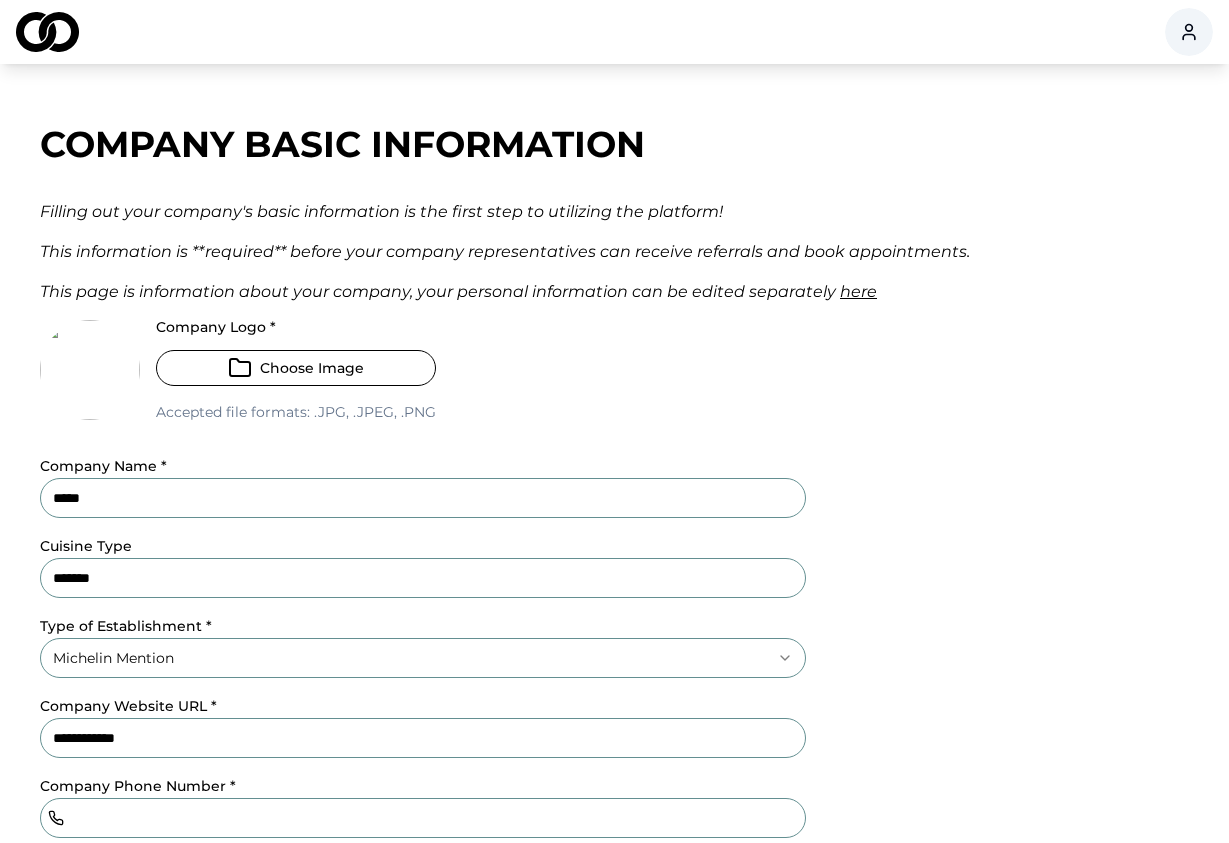 scroll, scrollTop: 204, scrollLeft: 0, axis: vertical 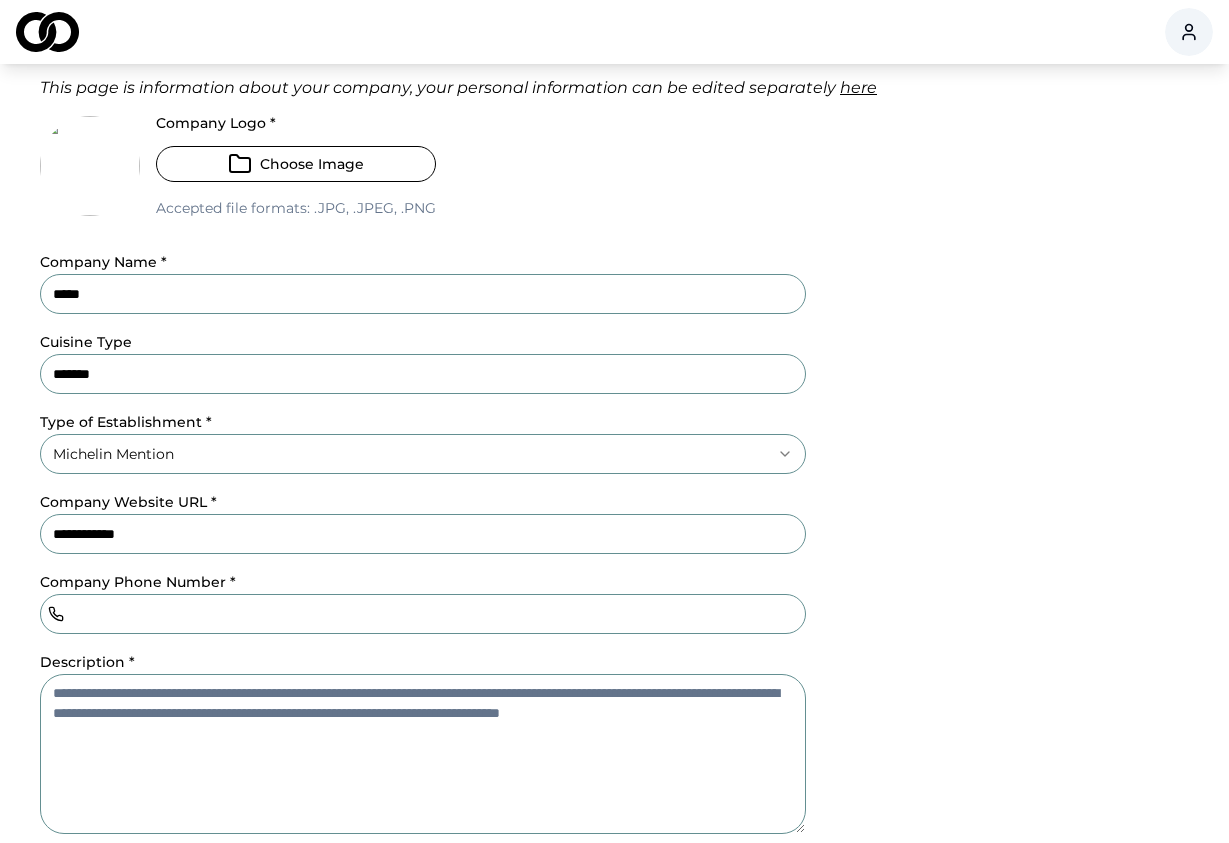 click on "Company Phone Number *" at bounding box center (423, 614) 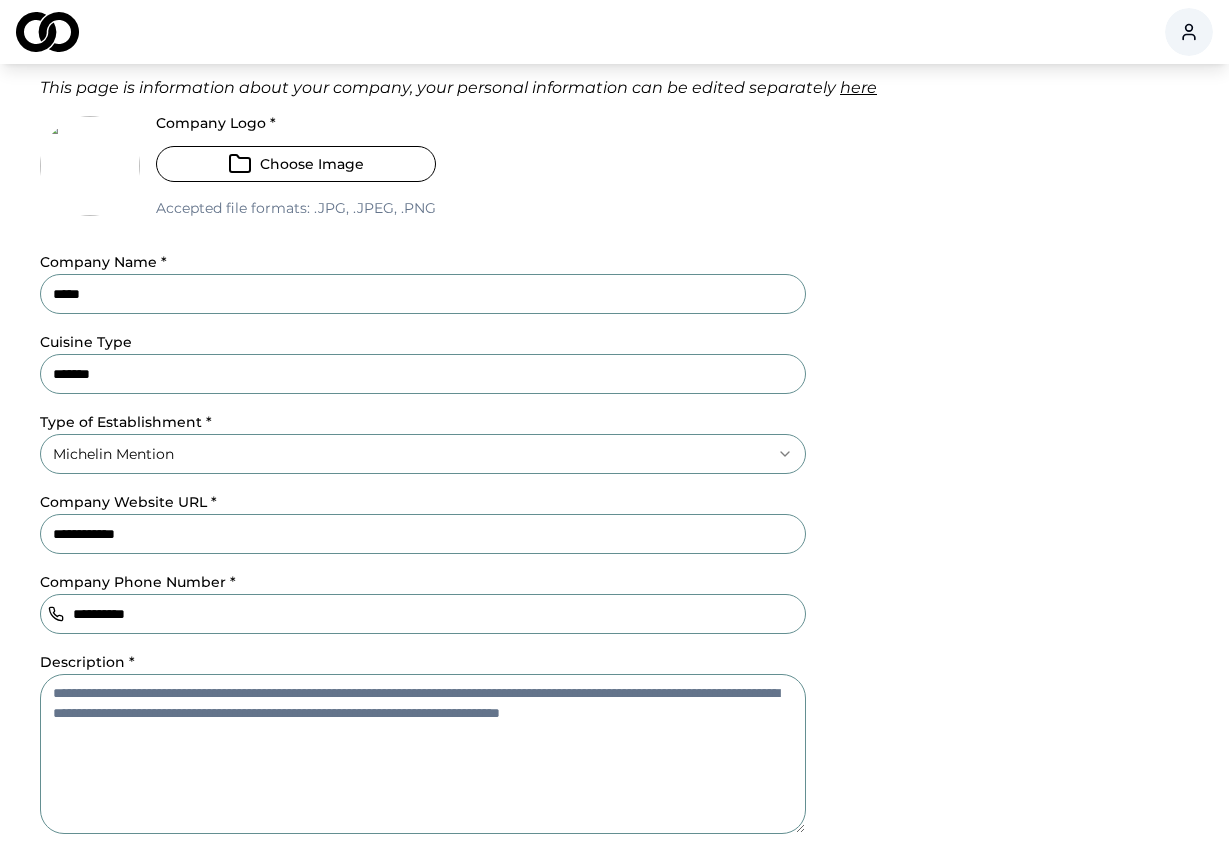 type on "**********" 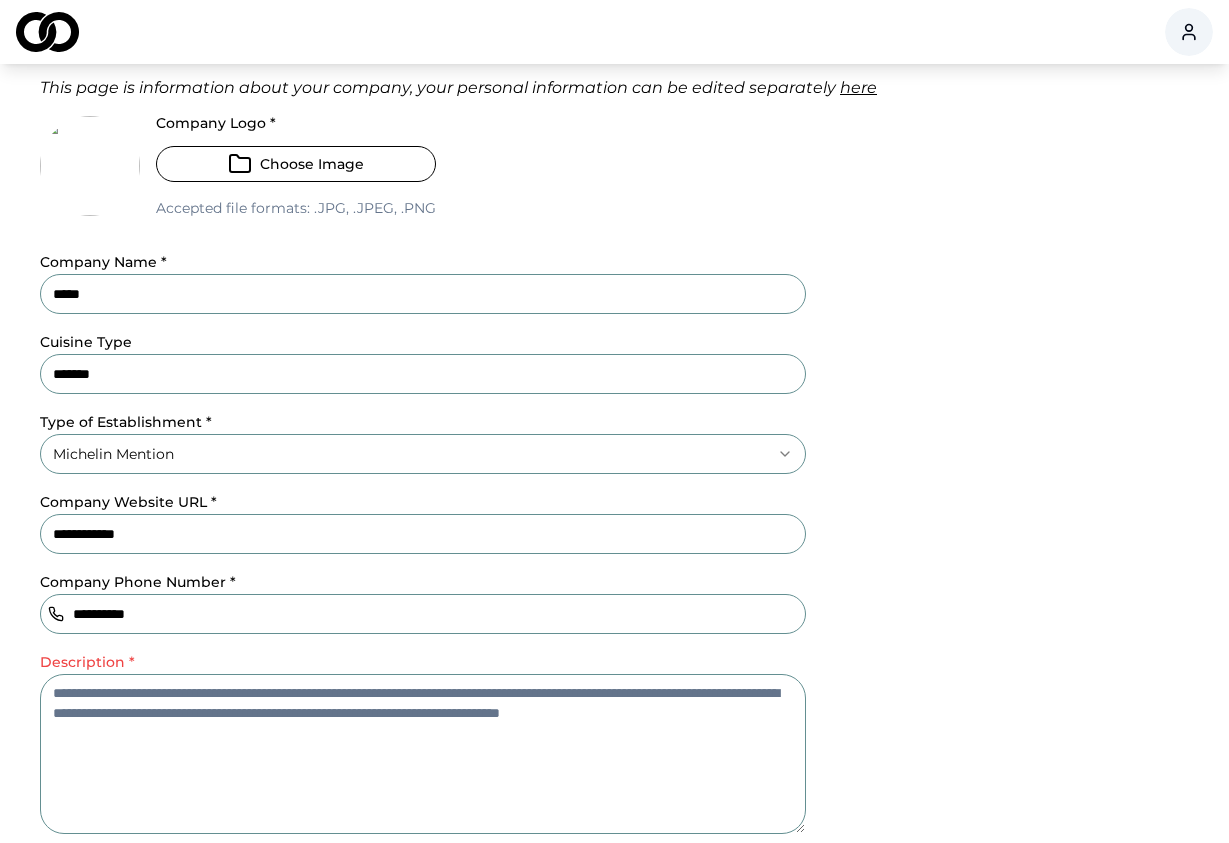 paste on "**********" 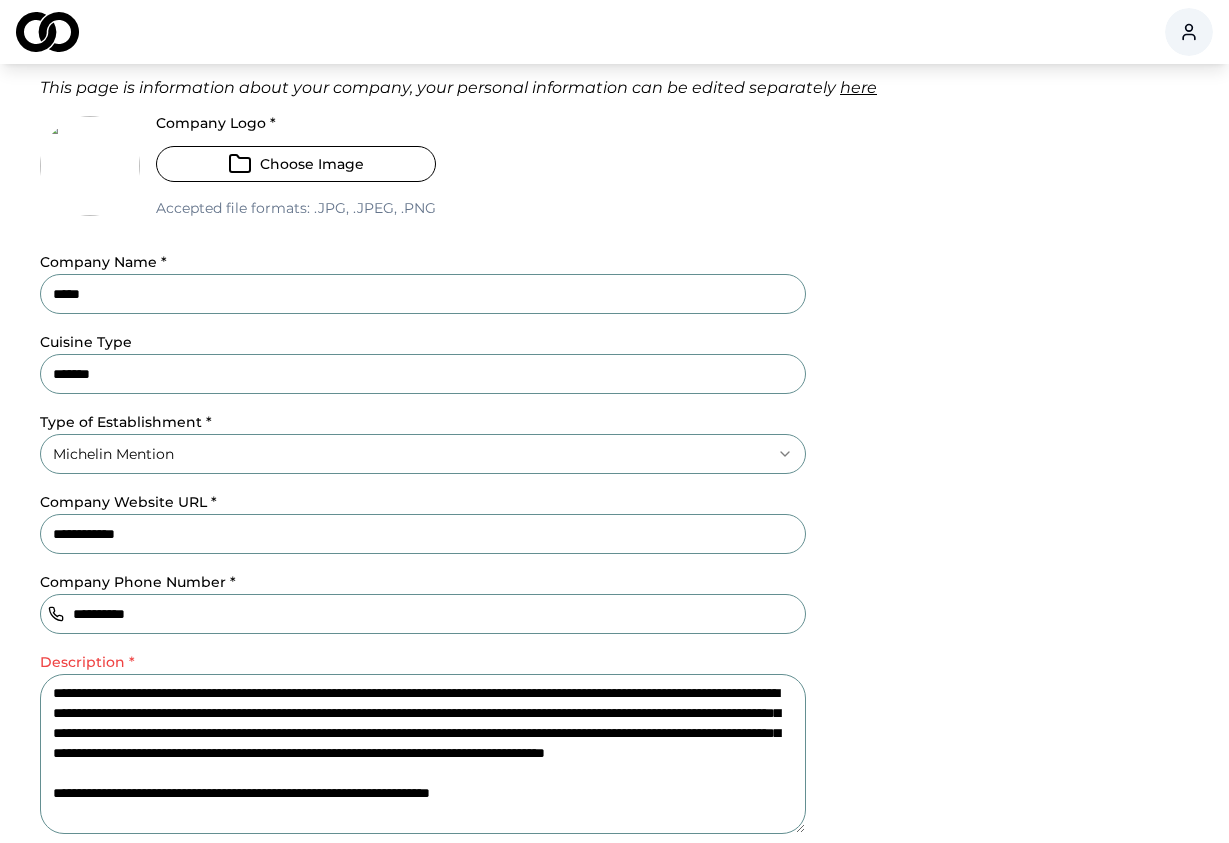 scroll, scrollTop: 0, scrollLeft: 0, axis: both 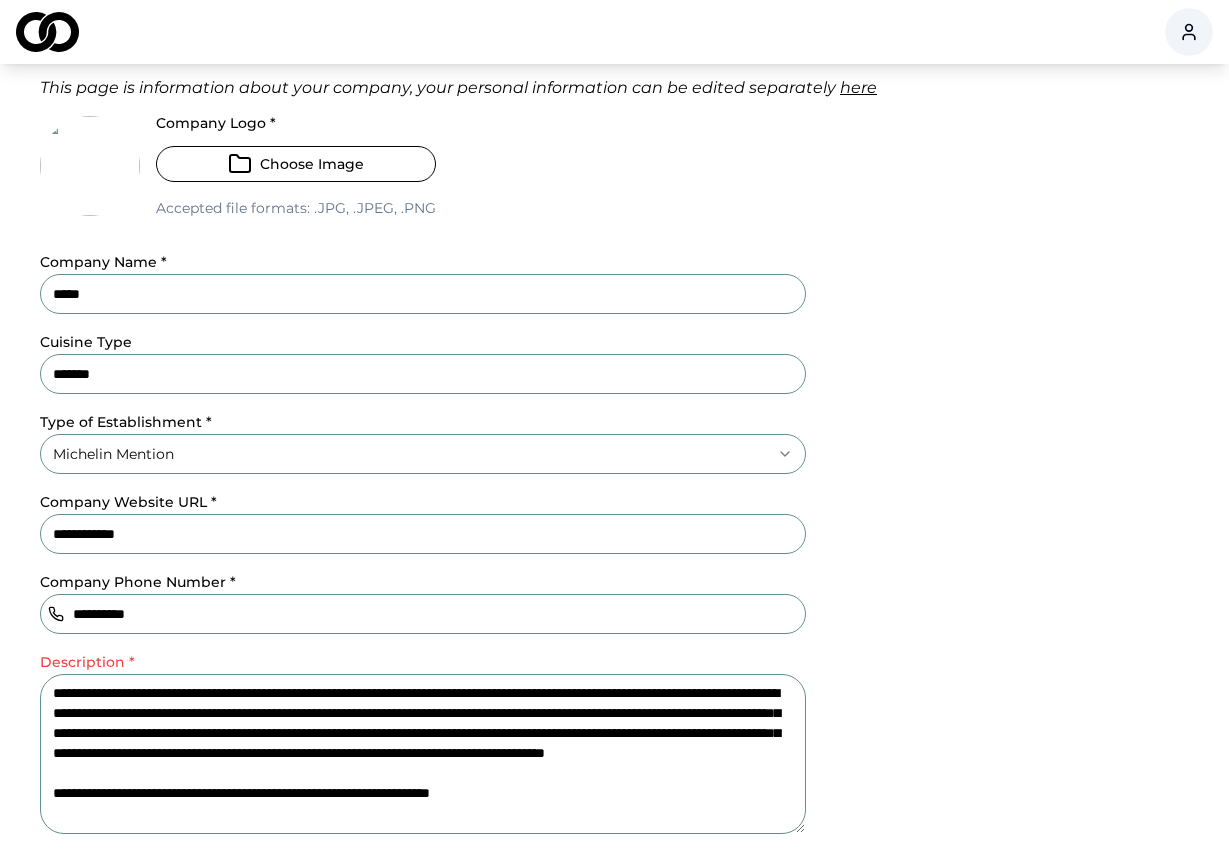 drag, startPoint x: 173, startPoint y: 691, endPoint x: 155, endPoint y: 693, distance: 18.110771 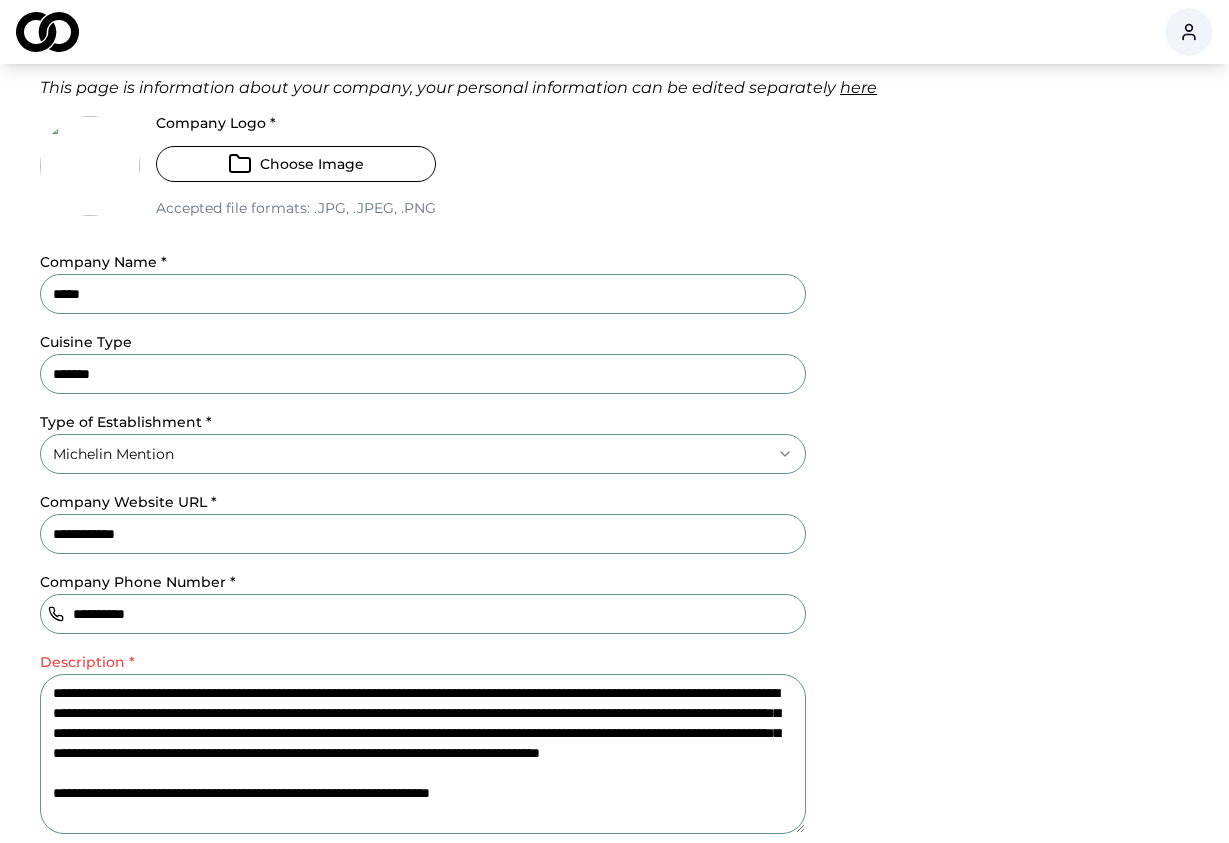drag, startPoint x: 306, startPoint y: 715, endPoint x: 289, endPoint y: 716, distance: 17.029387 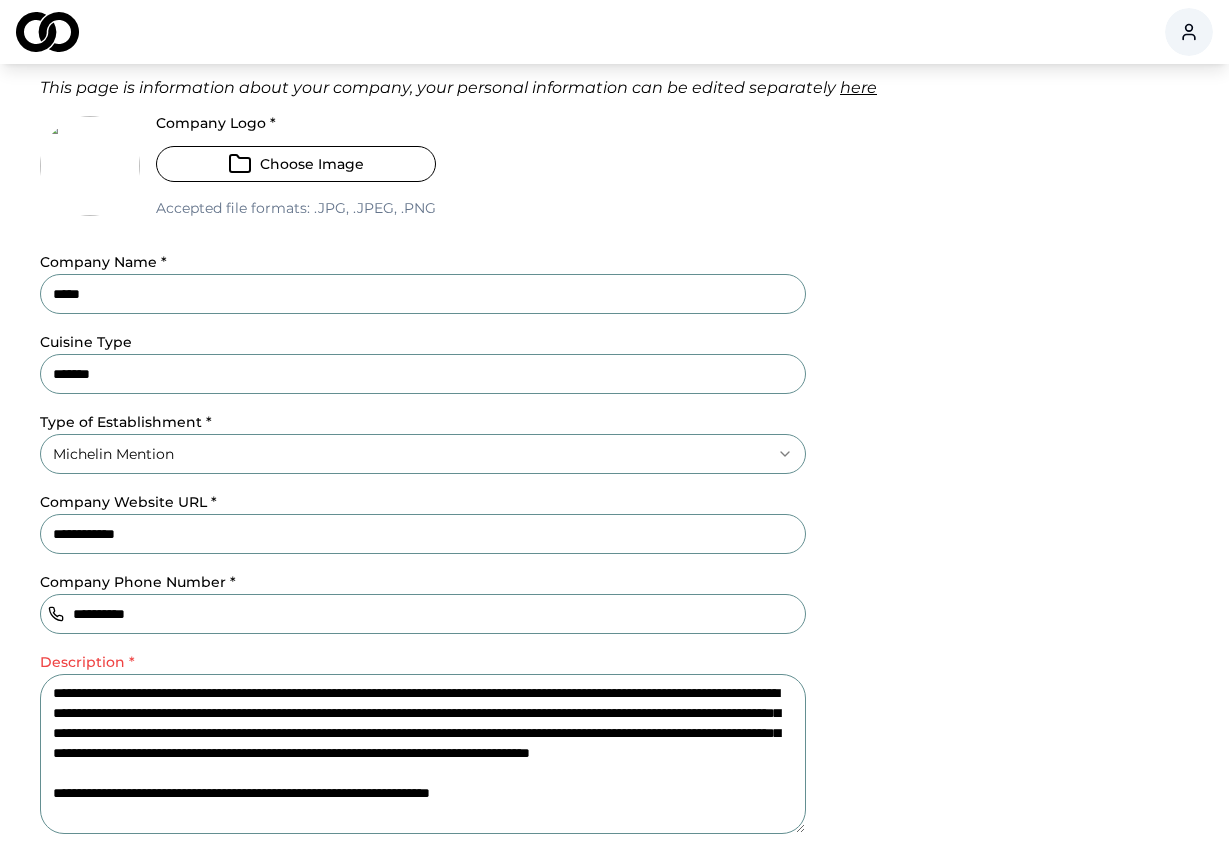 click on "**********" at bounding box center (423, 754) 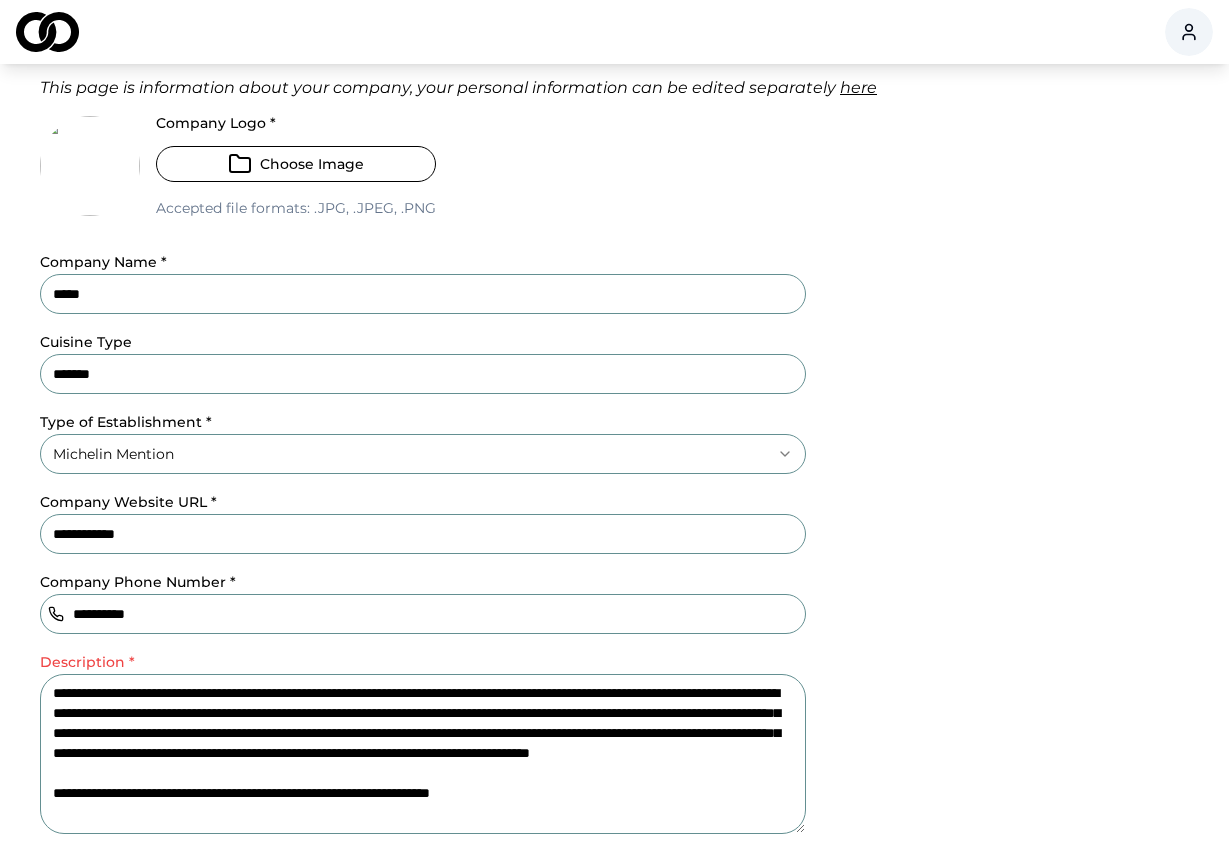 drag, startPoint x: 381, startPoint y: 716, endPoint x: 291, endPoint y: 718, distance: 90.02222 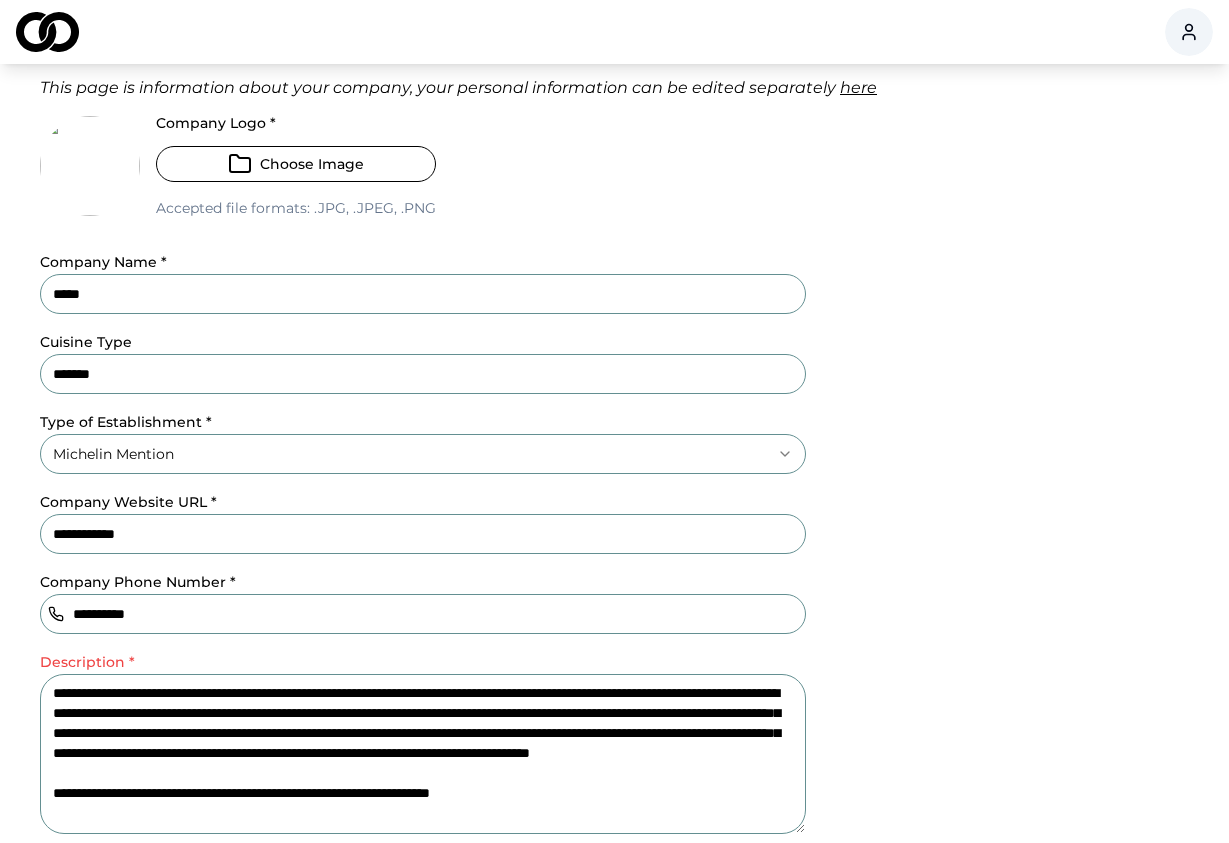 click on "**********" at bounding box center (423, 754) 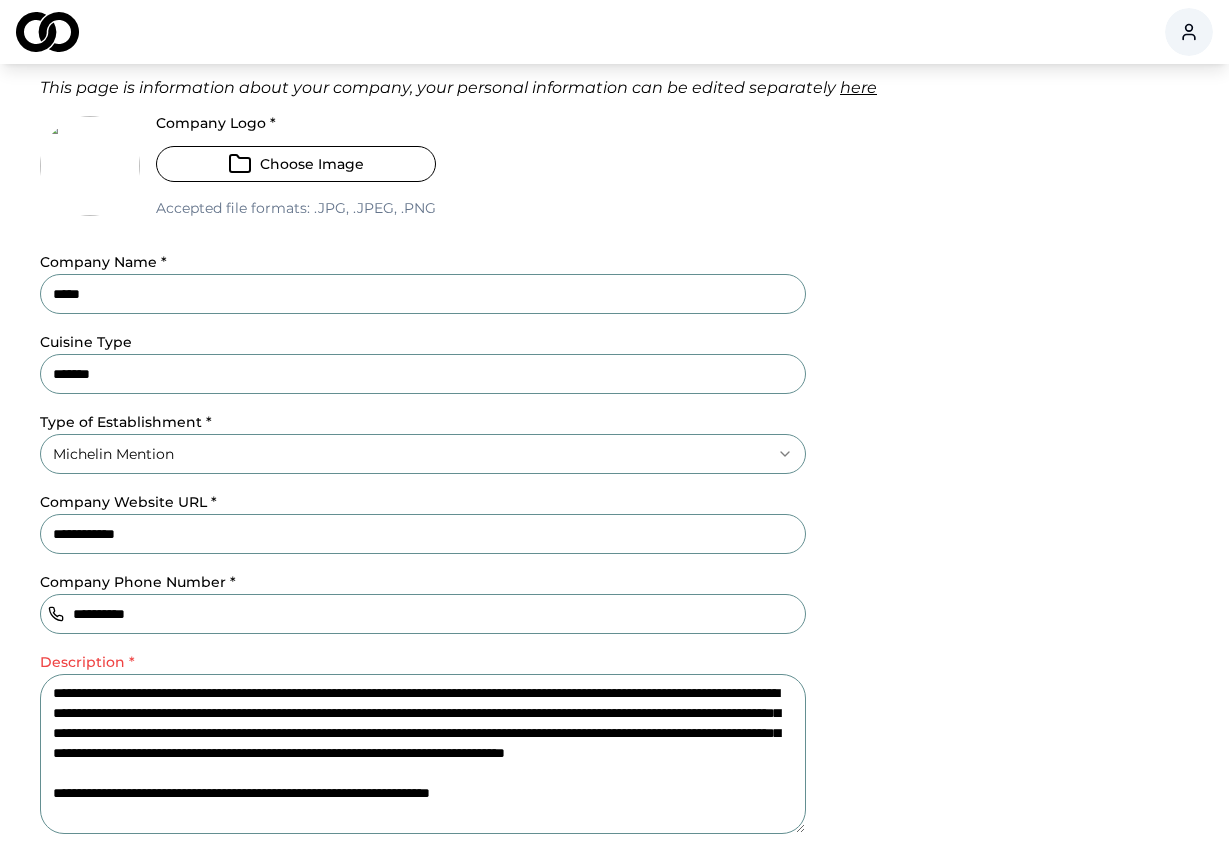 drag, startPoint x: 256, startPoint y: 754, endPoint x: 163, endPoint y: 760, distance: 93.193344 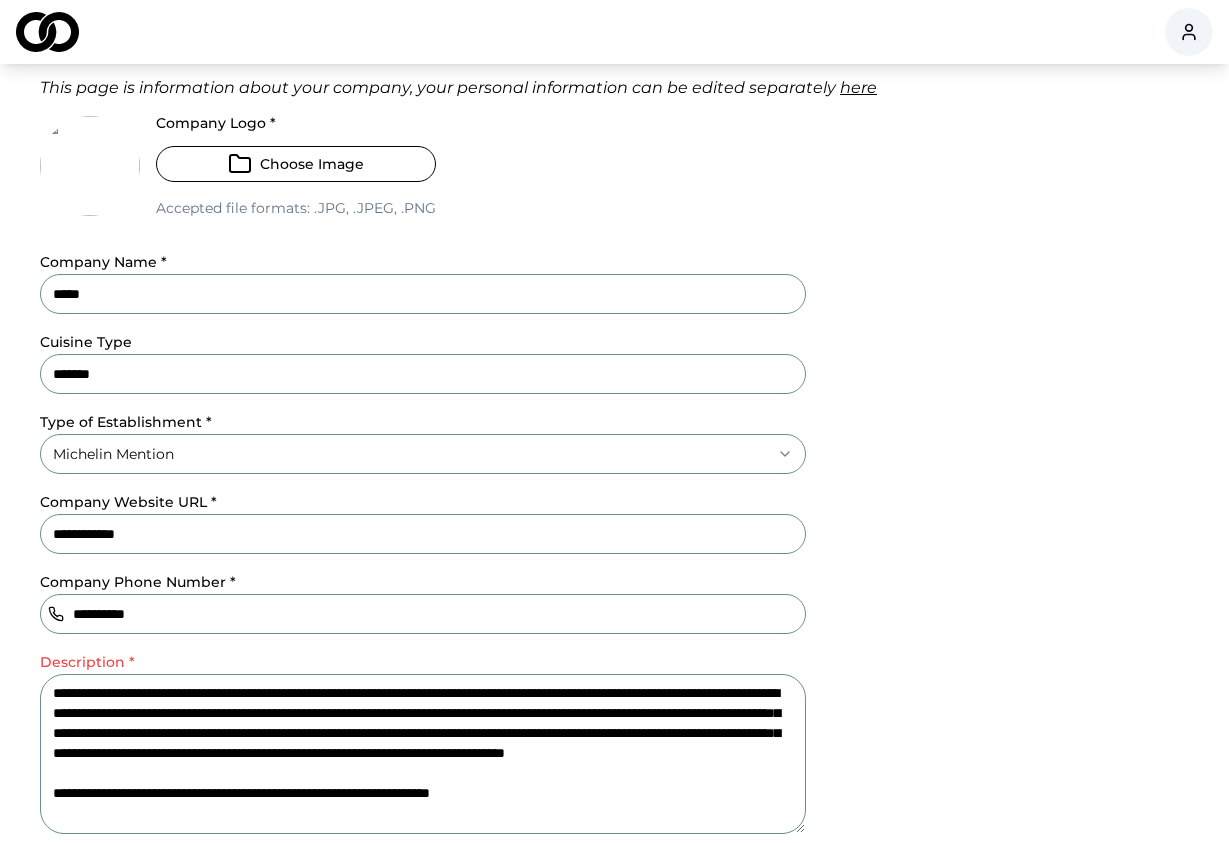 click on "**********" at bounding box center [423, 754] 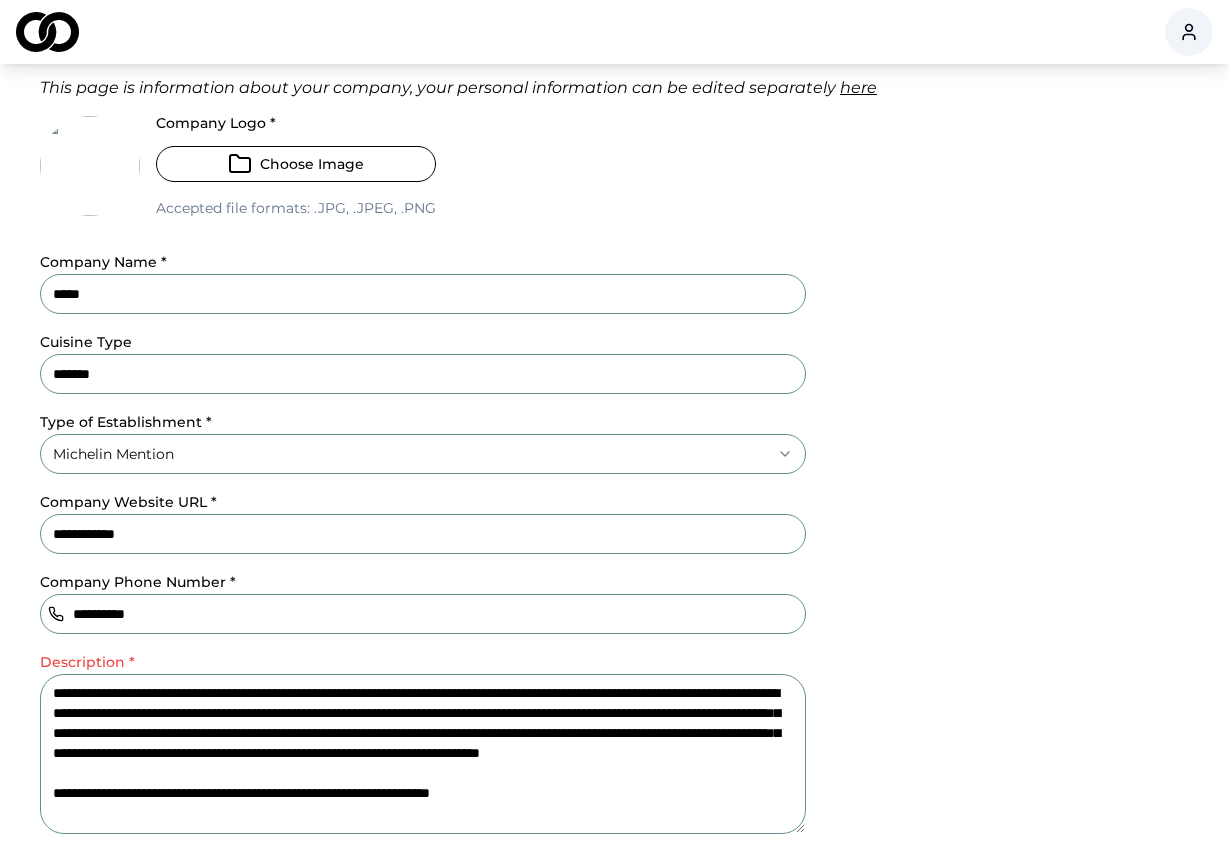 click on "**********" at bounding box center [423, 754] 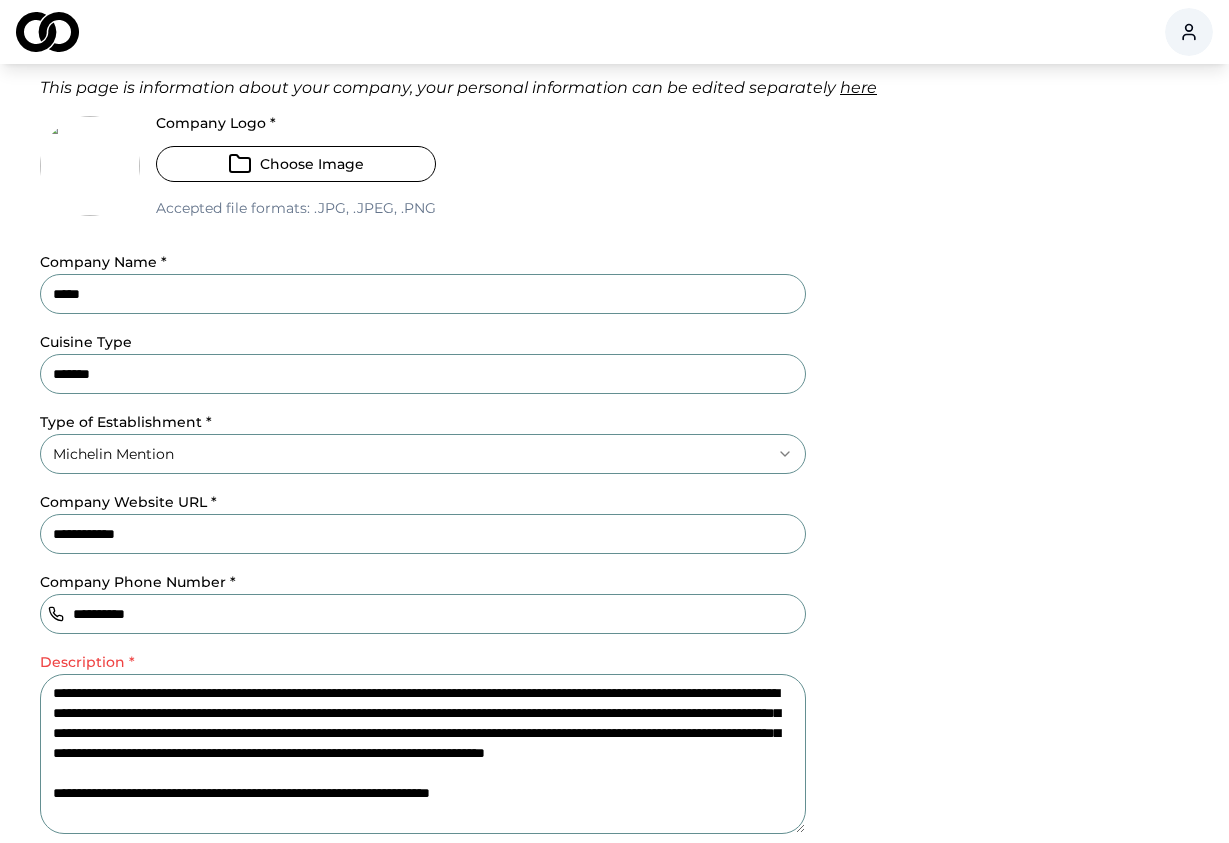 click on "**********" at bounding box center [423, 754] 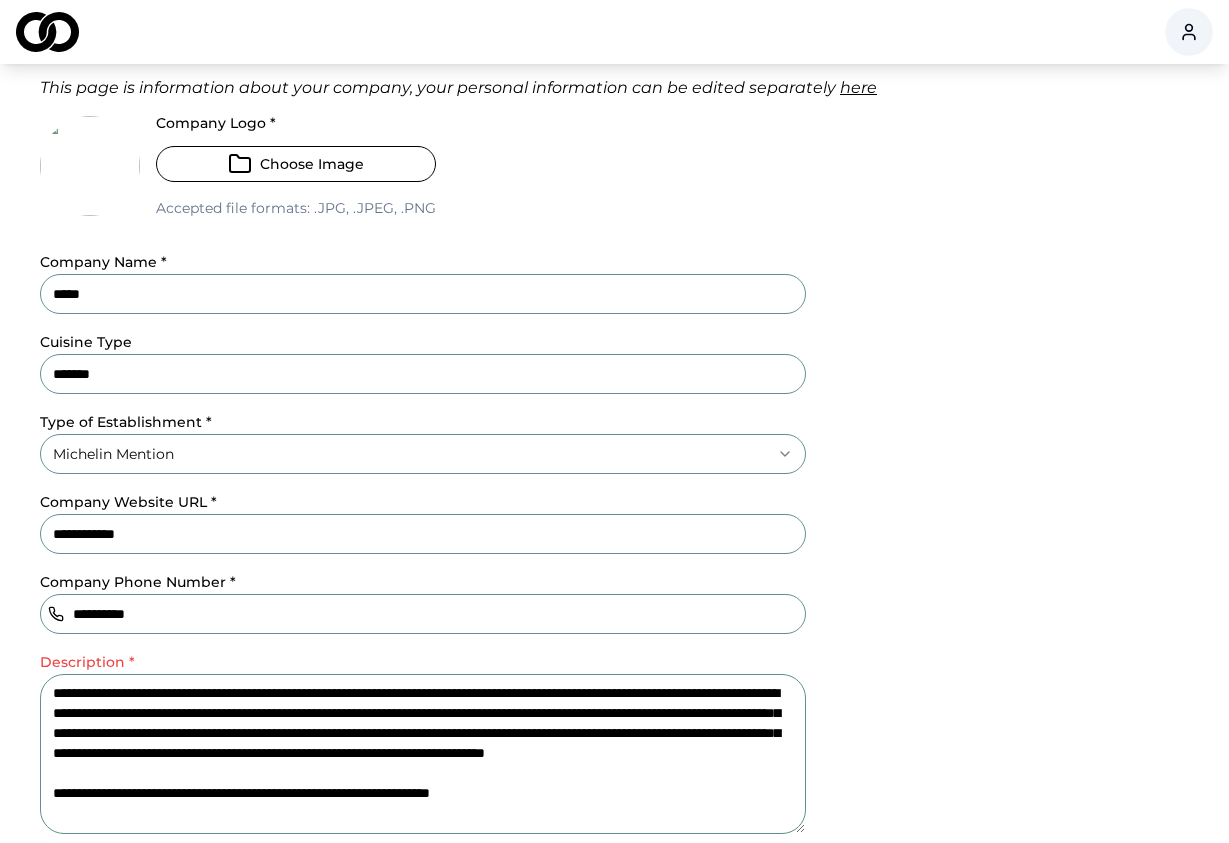 drag, startPoint x: 591, startPoint y: 808, endPoint x: 54, endPoint y: 792, distance: 537.2383 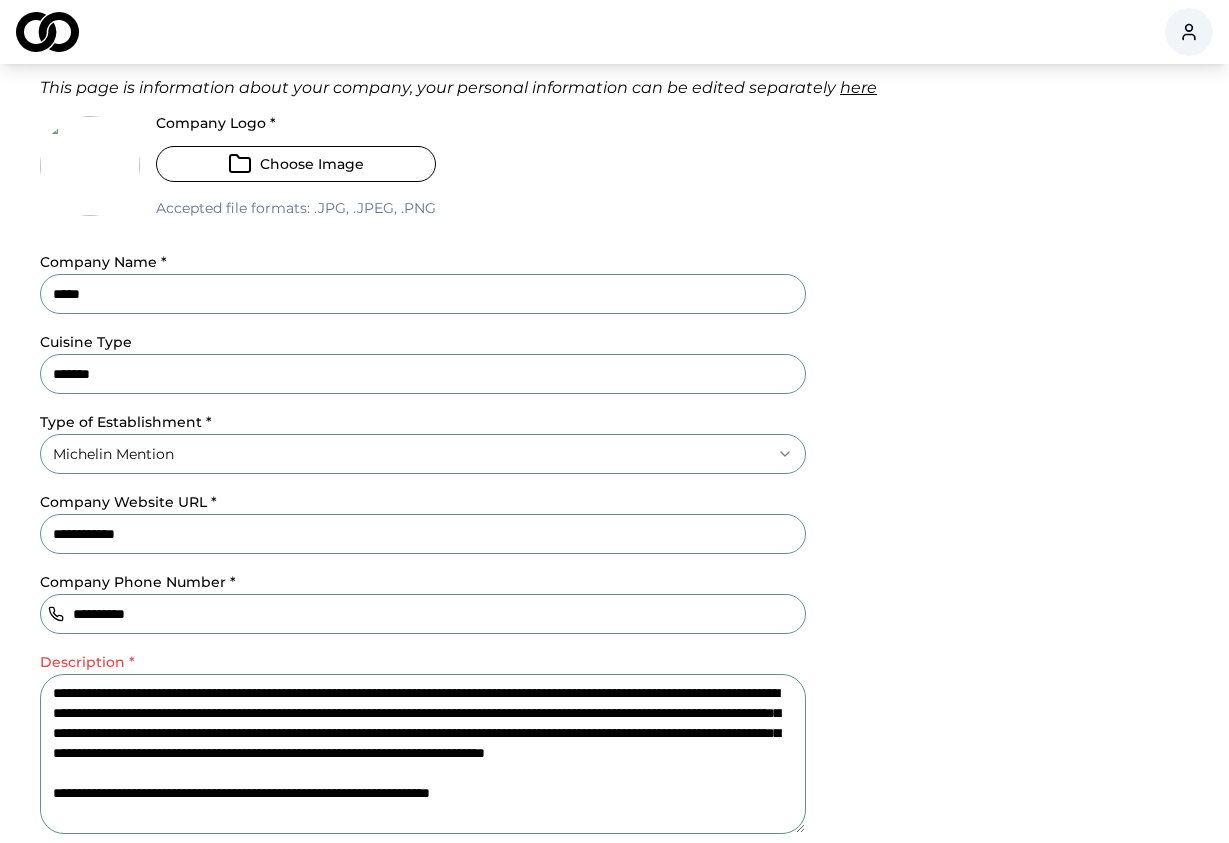 click on "**********" at bounding box center (423, 754) 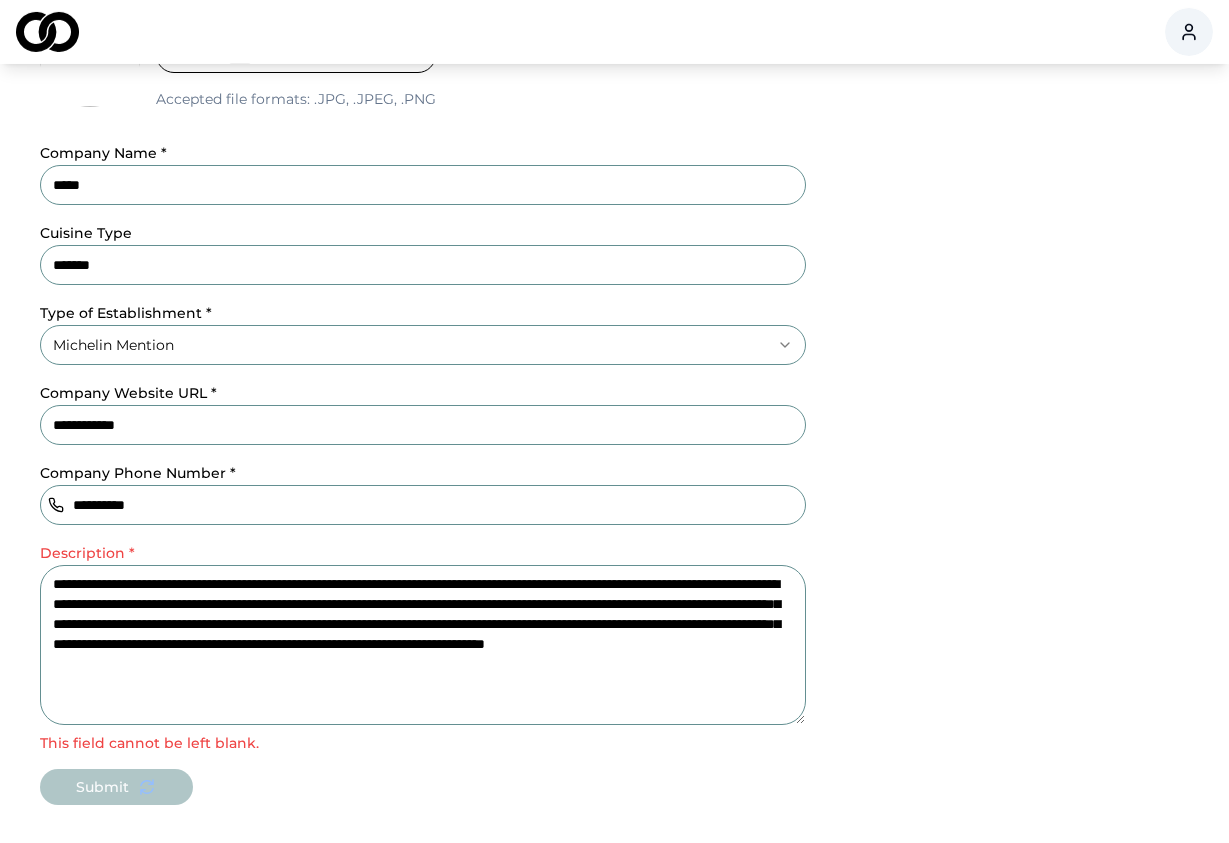 scroll, scrollTop: 612, scrollLeft: 0, axis: vertical 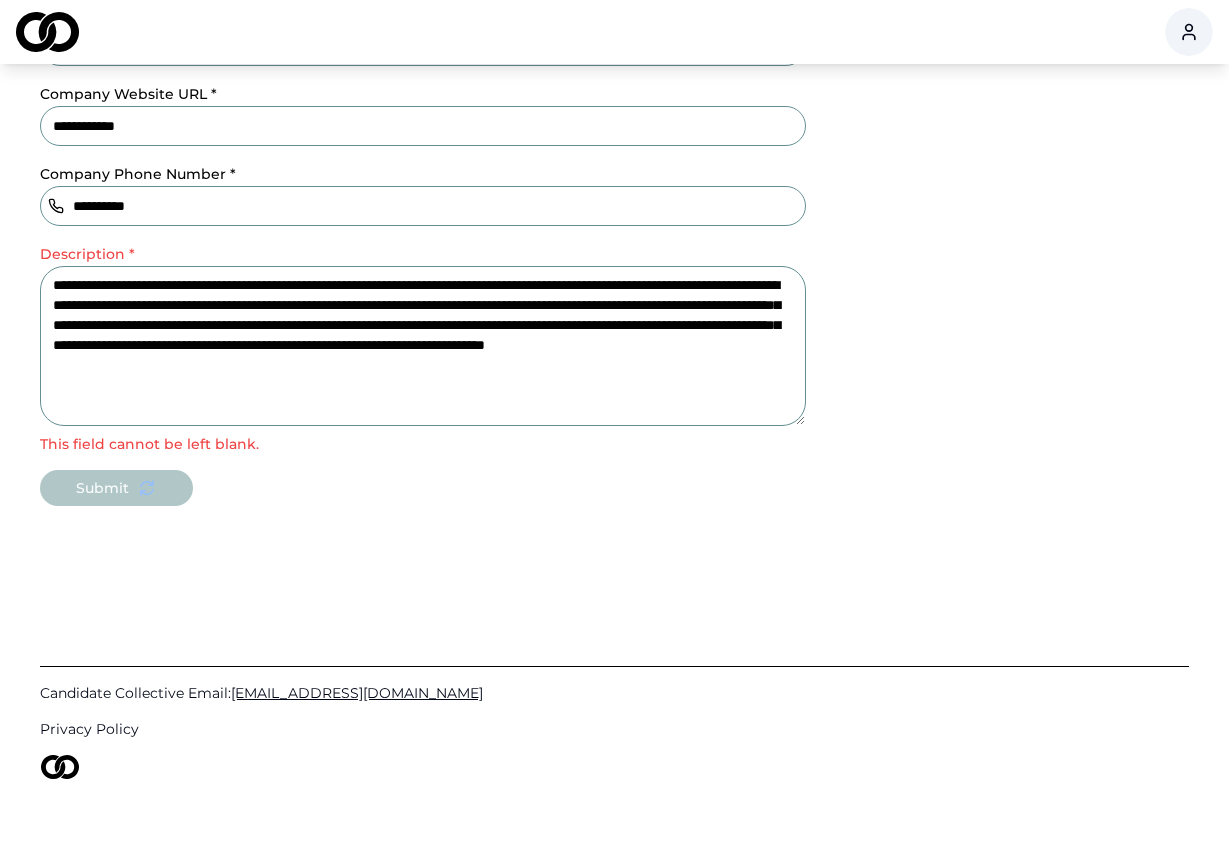 type on "**********" 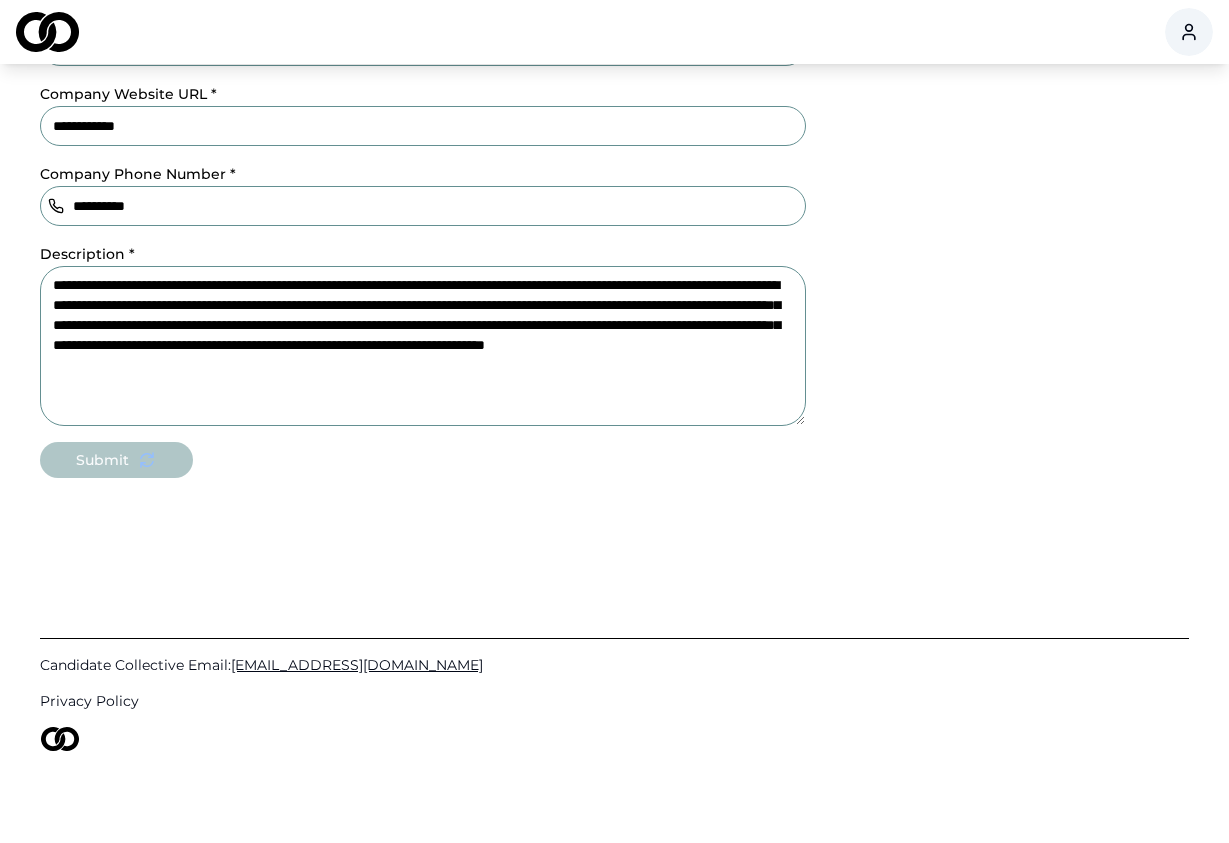 click on "**********" at bounding box center [614, -191] 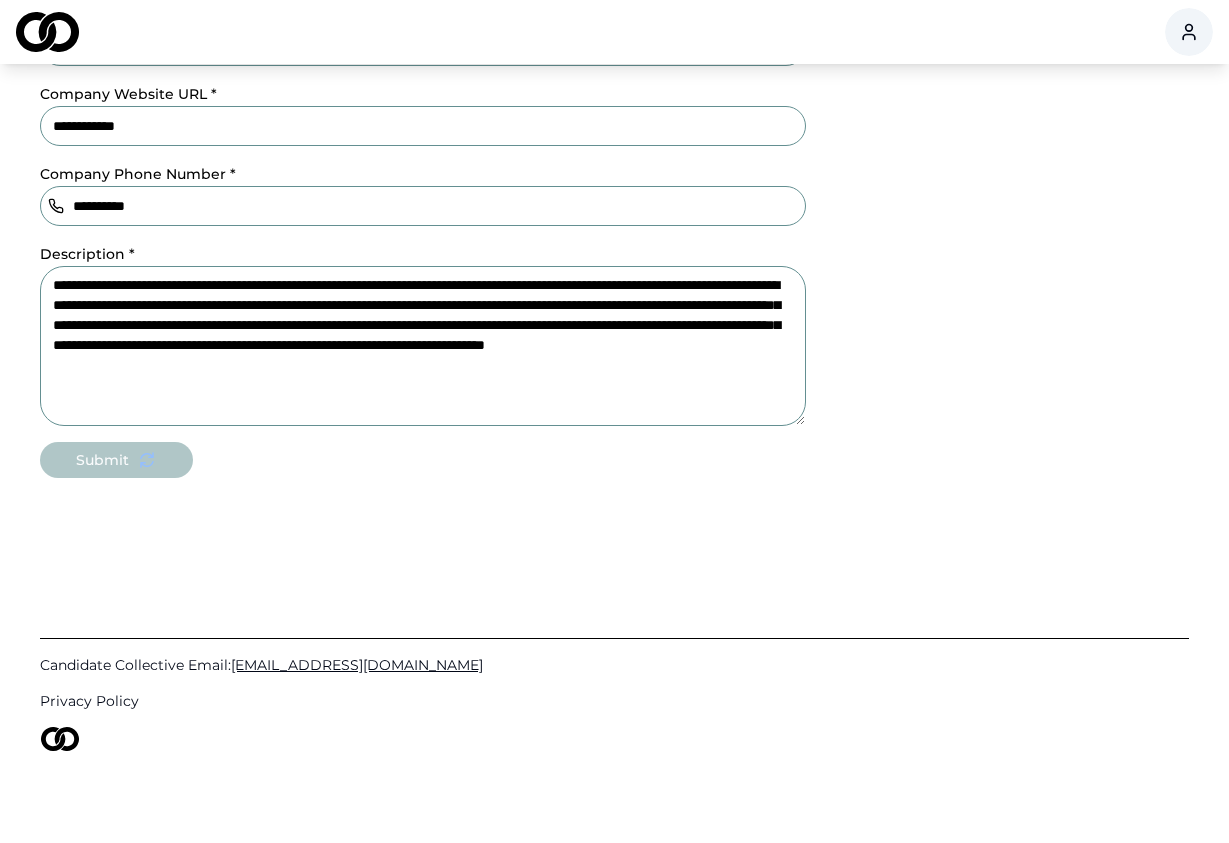 click on "Submit" at bounding box center (423, 460) 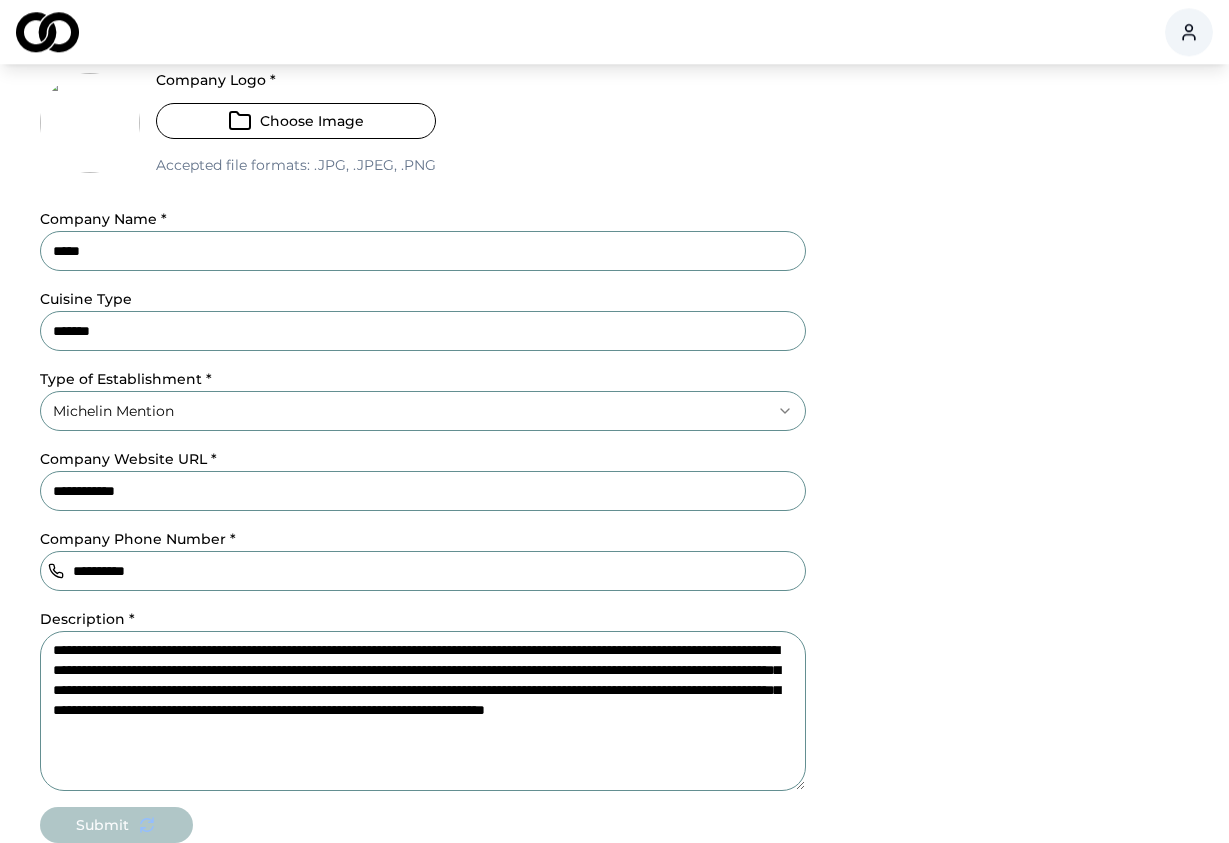 scroll, scrollTop: 306, scrollLeft: 0, axis: vertical 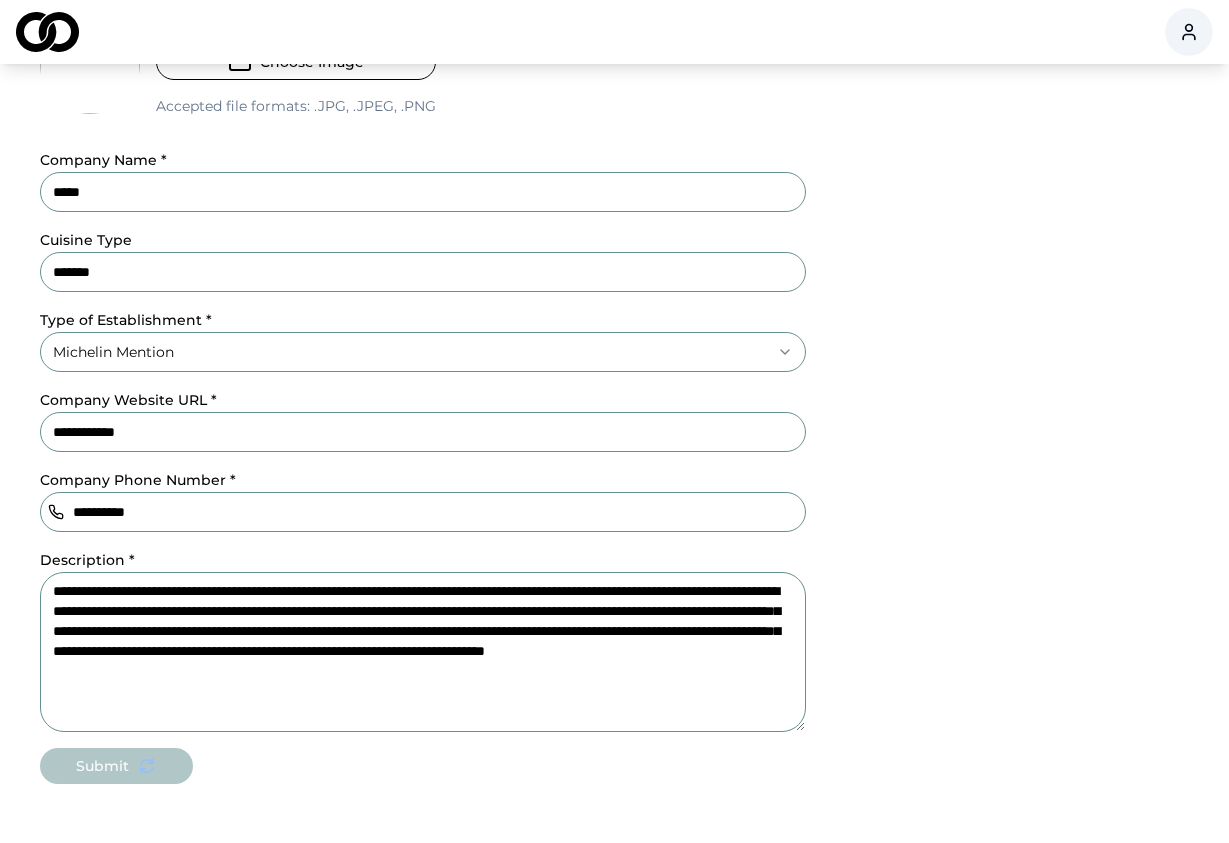 click on "Submit" at bounding box center (423, 766) 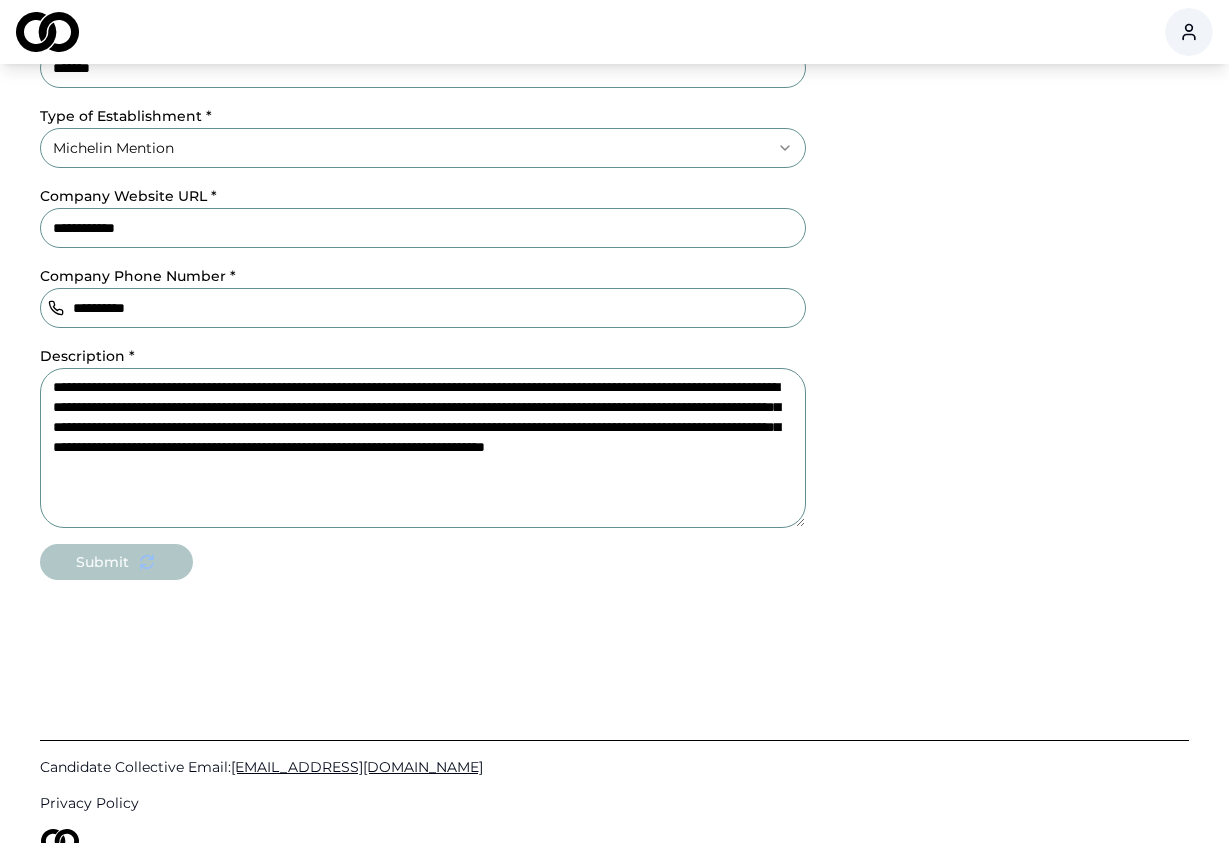 scroll, scrollTop: 612, scrollLeft: 0, axis: vertical 